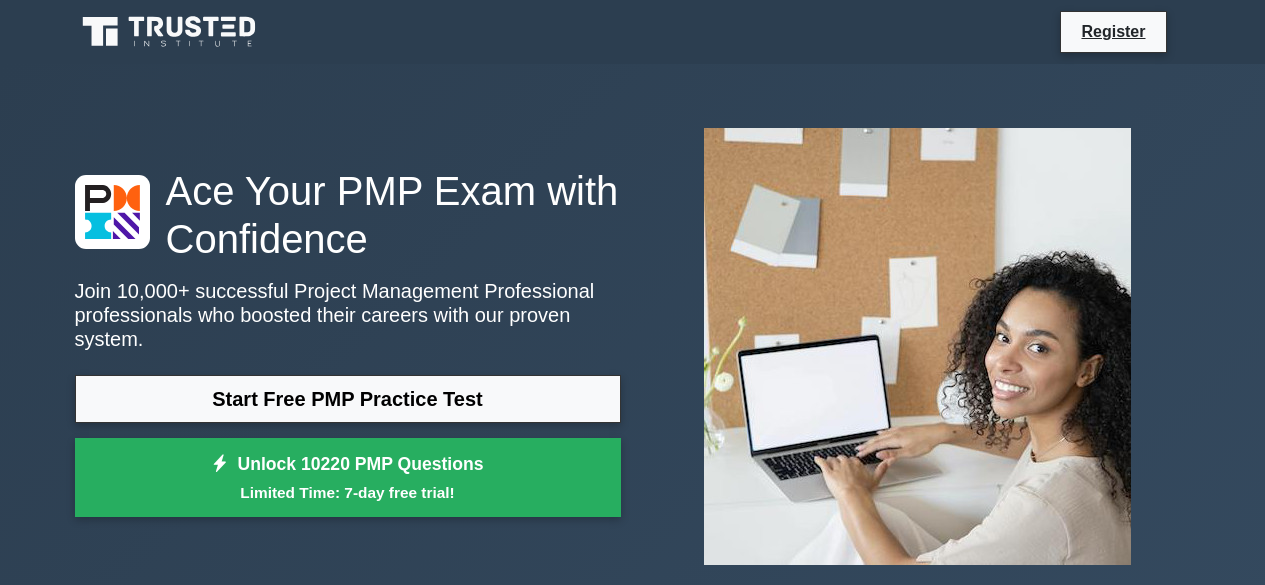 scroll, scrollTop: 0, scrollLeft: 0, axis: both 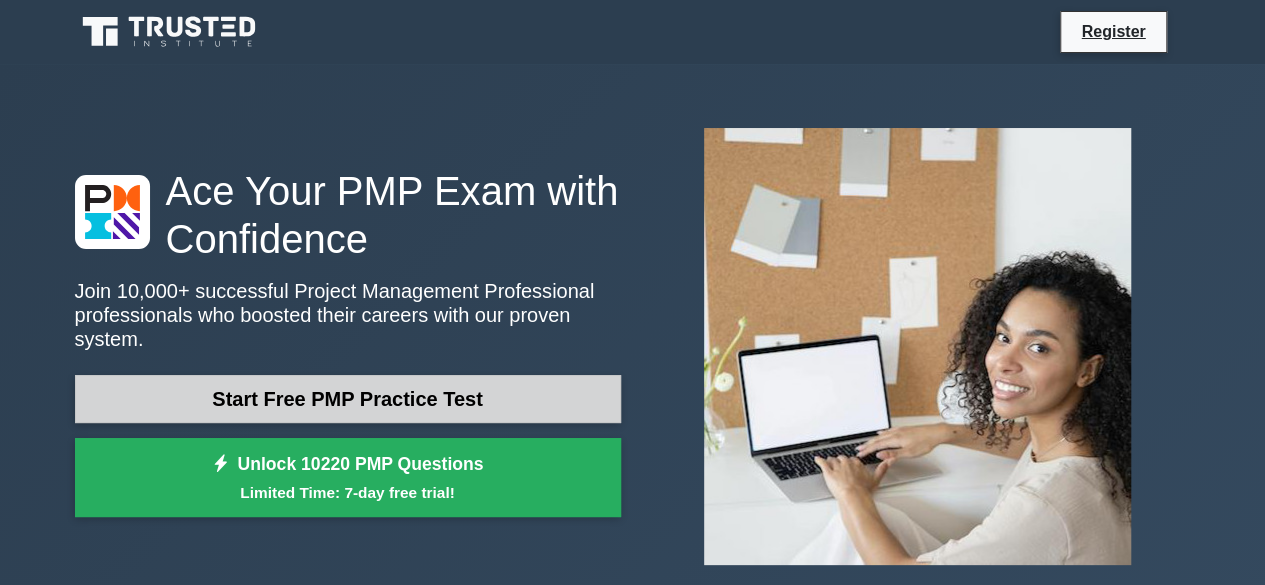 click on "Start Free PMP Practice Test" at bounding box center [348, 399] 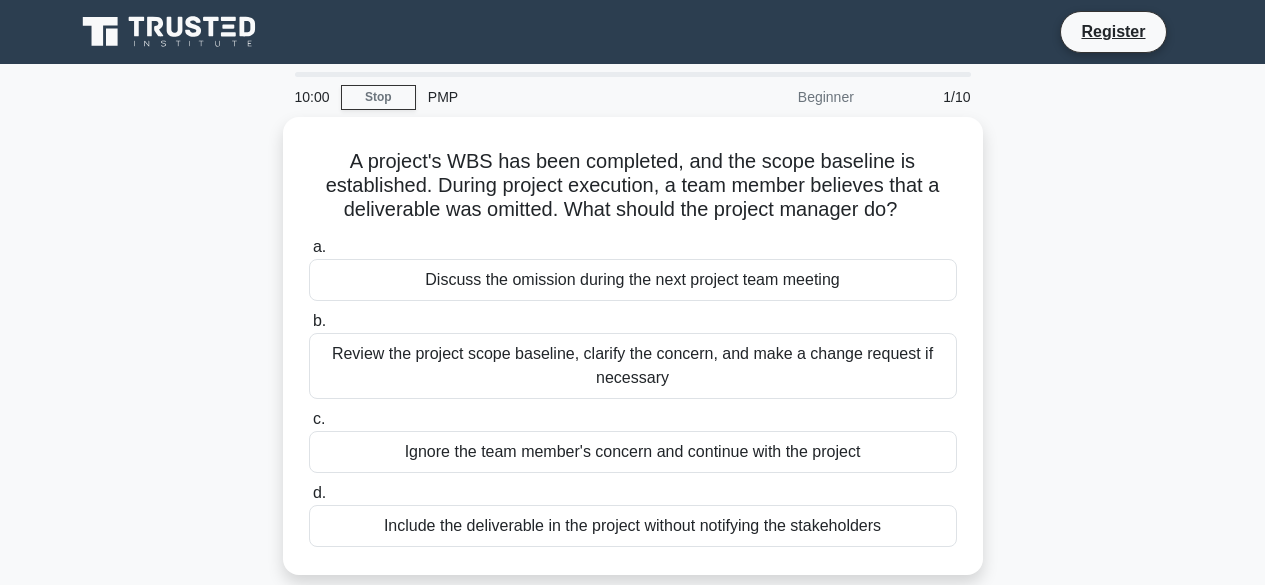 scroll, scrollTop: 0, scrollLeft: 0, axis: both 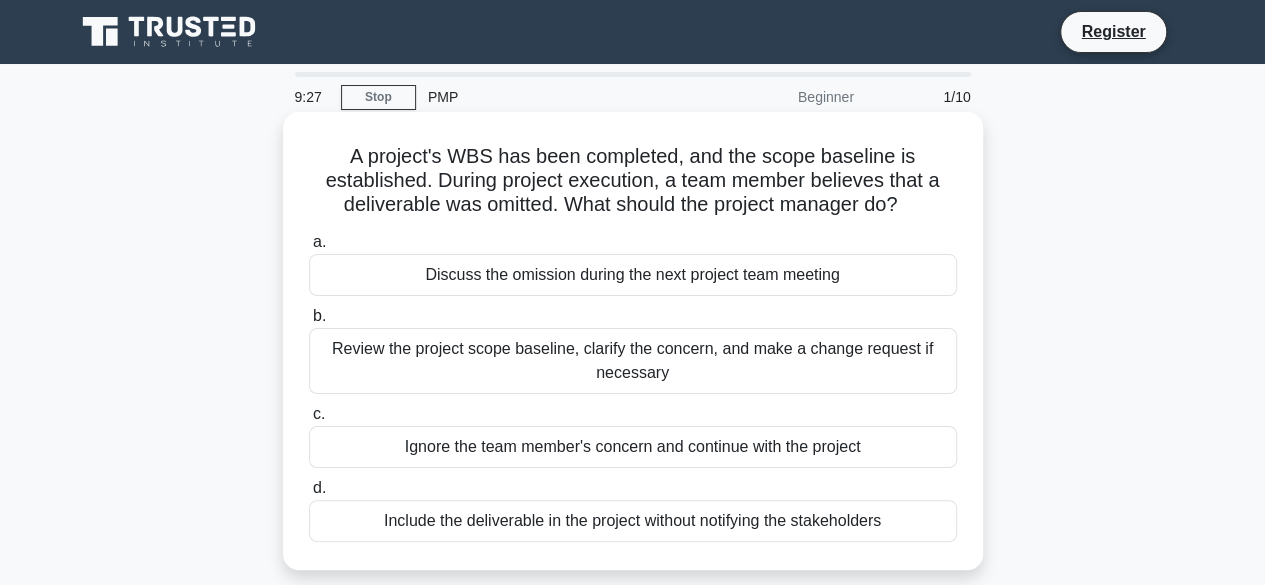 click on "Review the project scope baseline, clarify the concern, and make a change request if necessary" at bounding box center (633, 361) 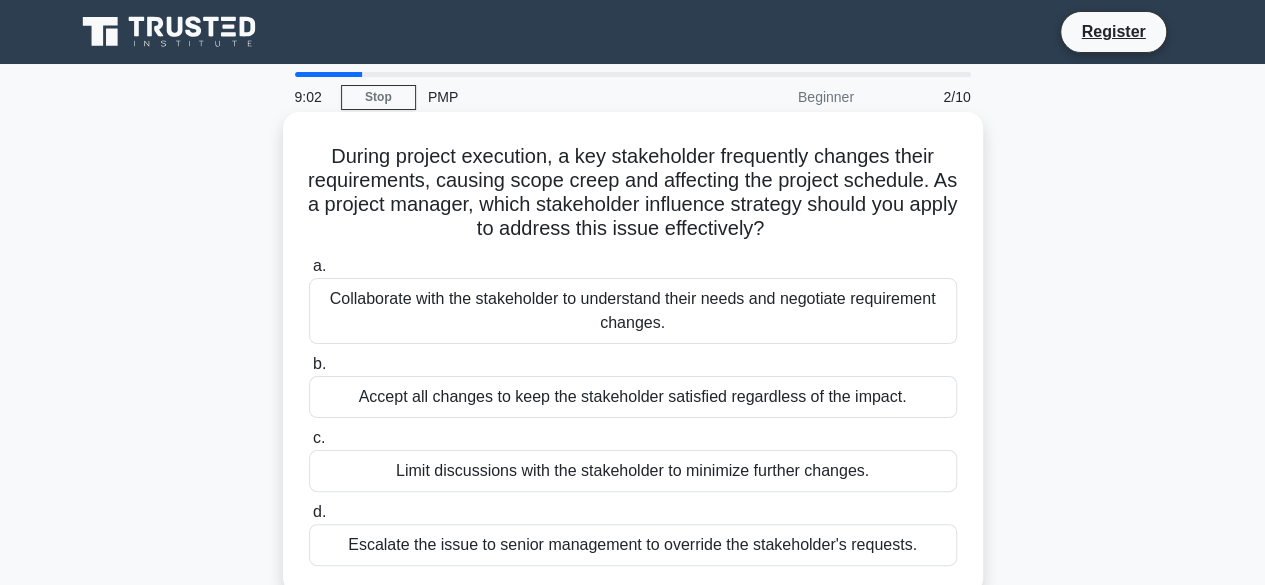 click on "Collaborate with the stakeholder to understand their needs and negotiate requirement changes." at bounding box center (633, 311) 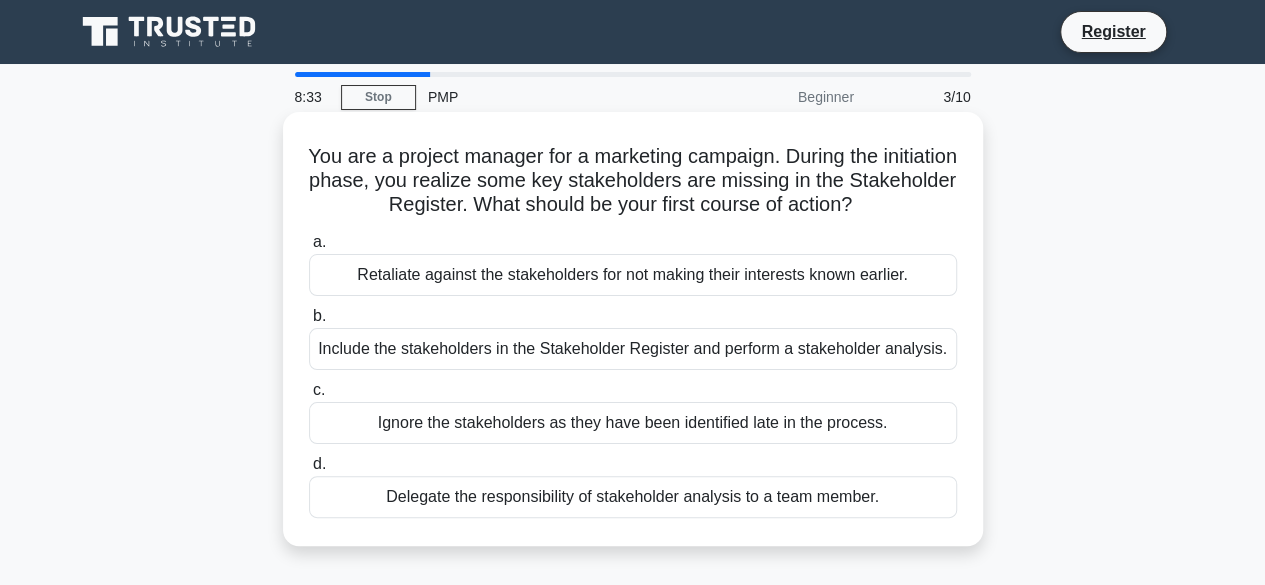 click on "Delegate the responsibility of stakeholder analysis to a team member." at bounding box center (633, 497) 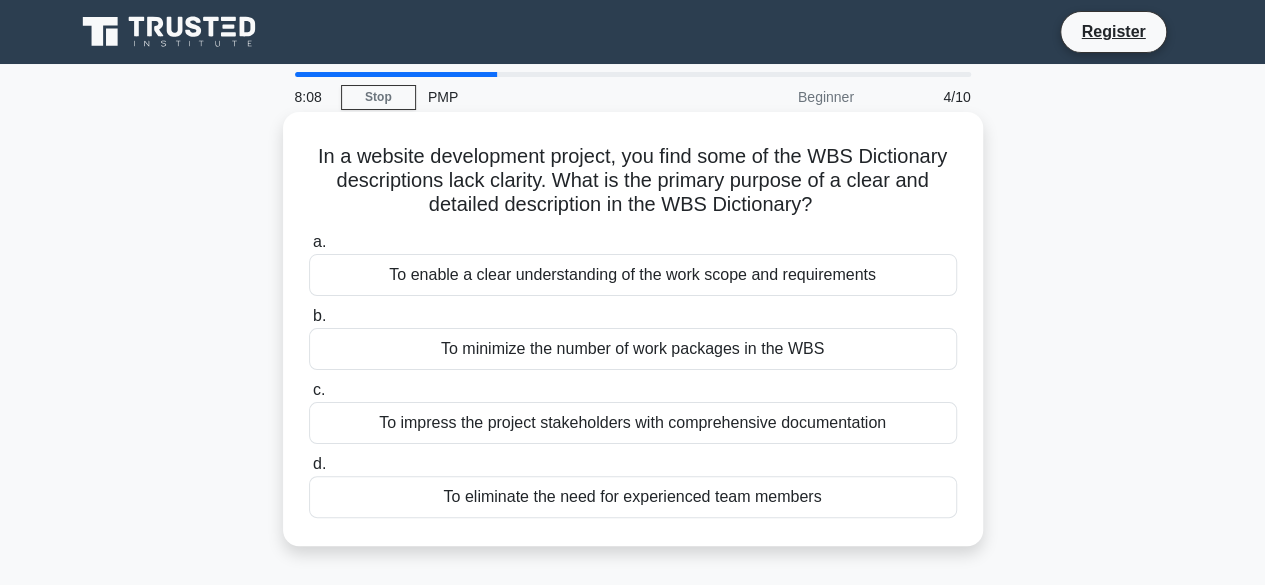 click on "To enable a clear understanding of the work scope and requirements" at bounding box center (633, 275) 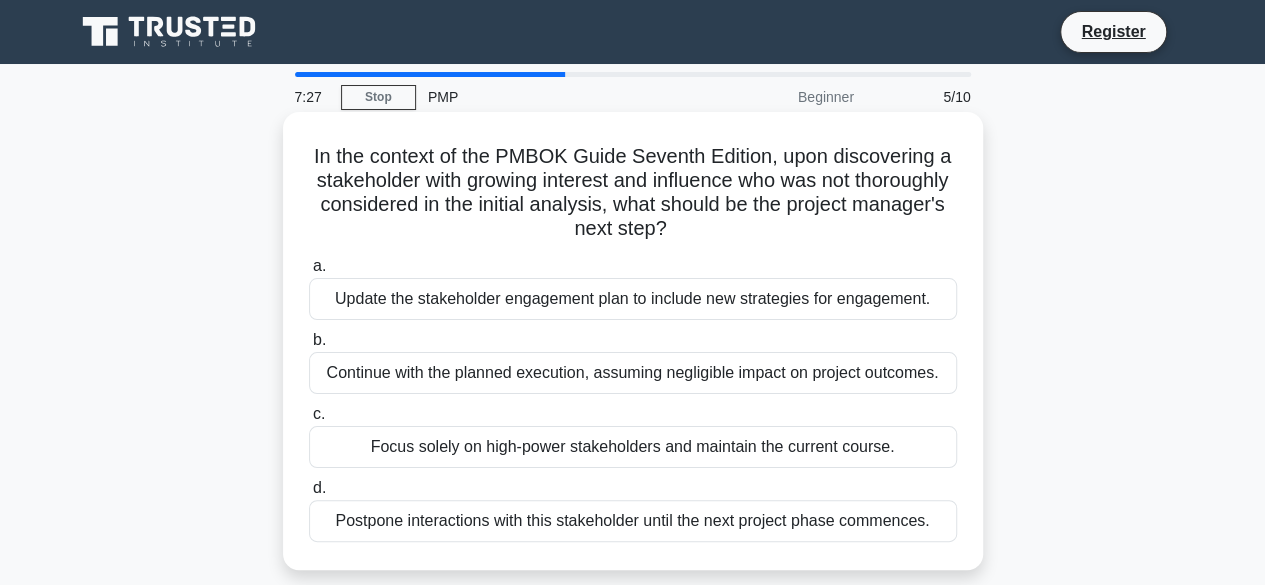 click on "Update the stakeholder engagement plan to include new strategies for engagement." at bounding box center (633, 299) 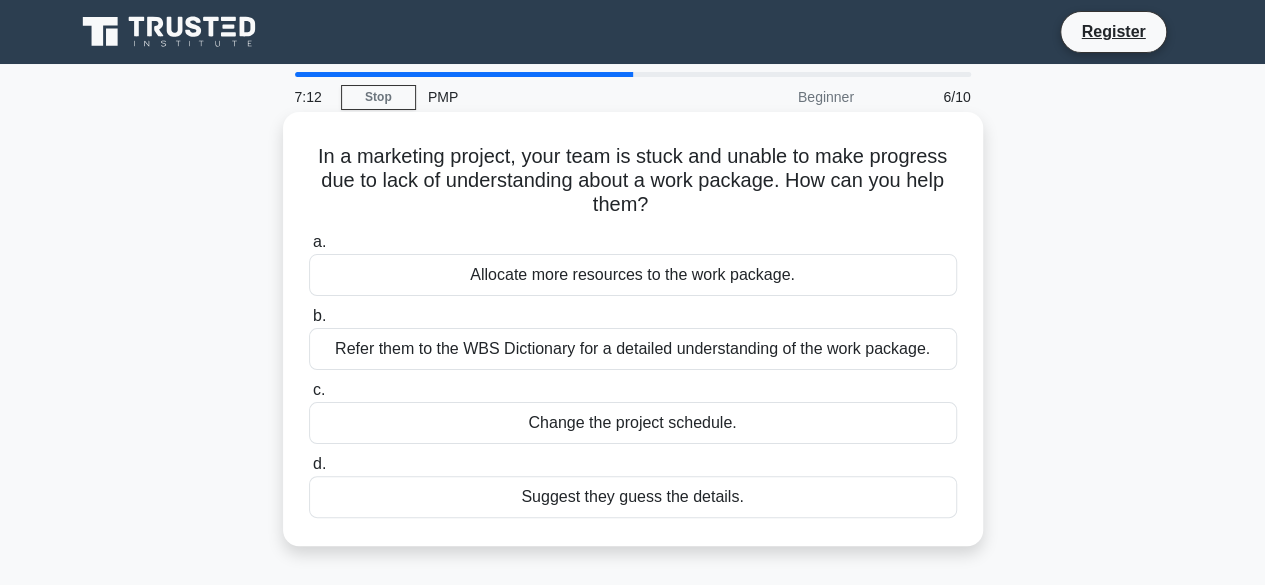 click on "Refer them to the WBS Dictionary for a detailed understanding of the work package." at bounding box center (633, 349) 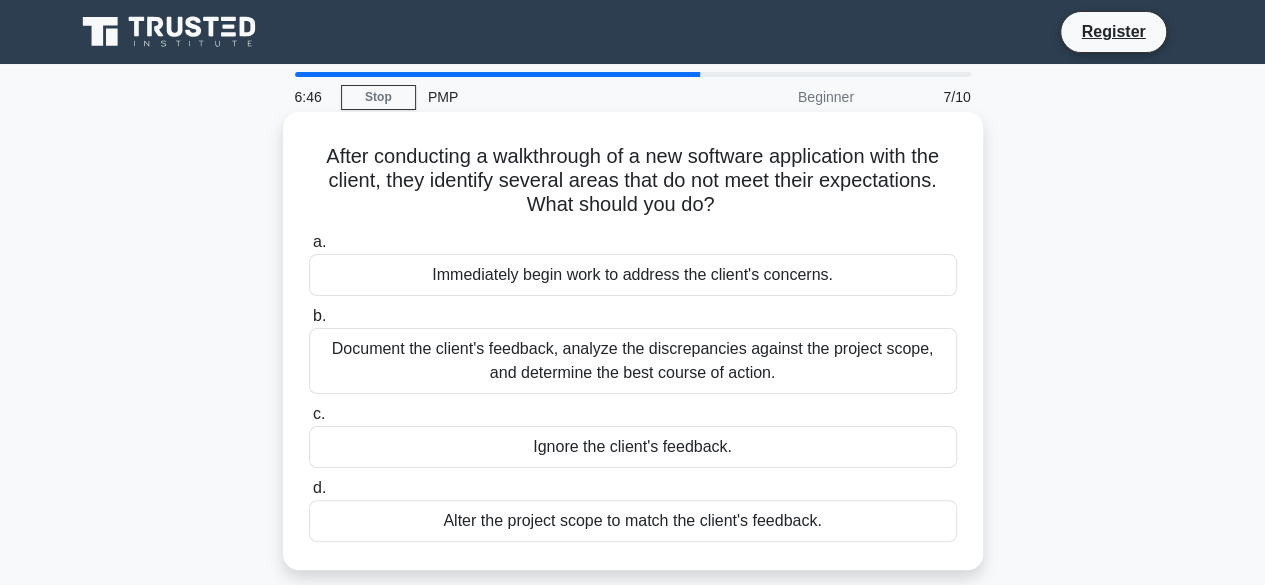 click on "Document the client's feedback, analyze the discrepancies against the project scope, and determine the best course of action." at bounding box center [633, 361] 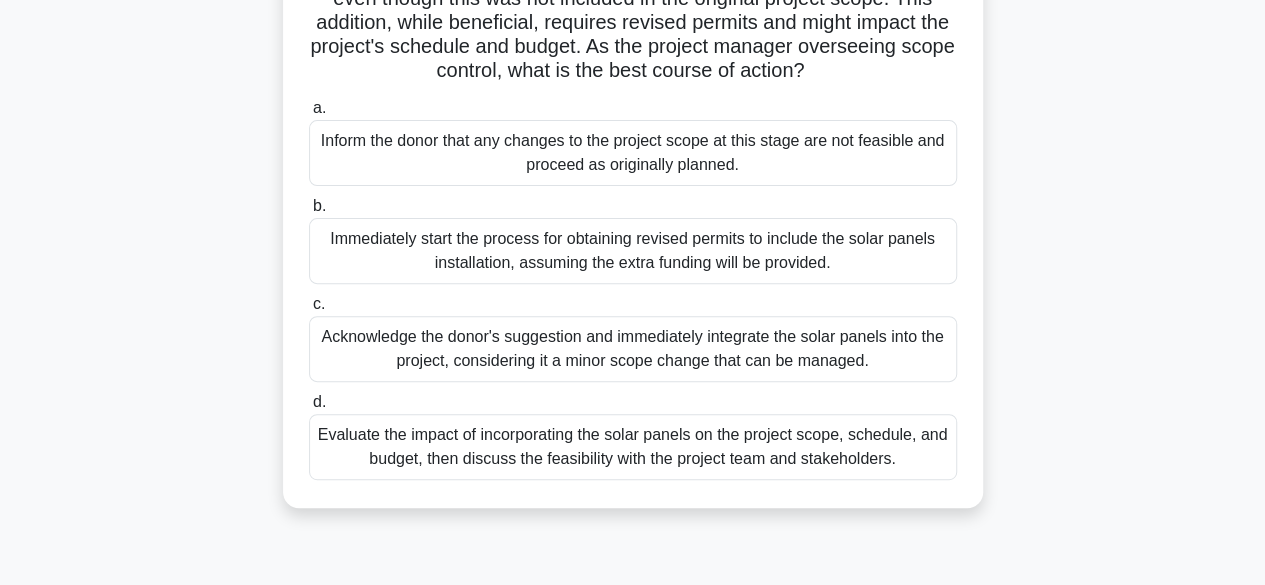 scroll, scrollTop: 242, scrollLeft: 0, axis: vertical 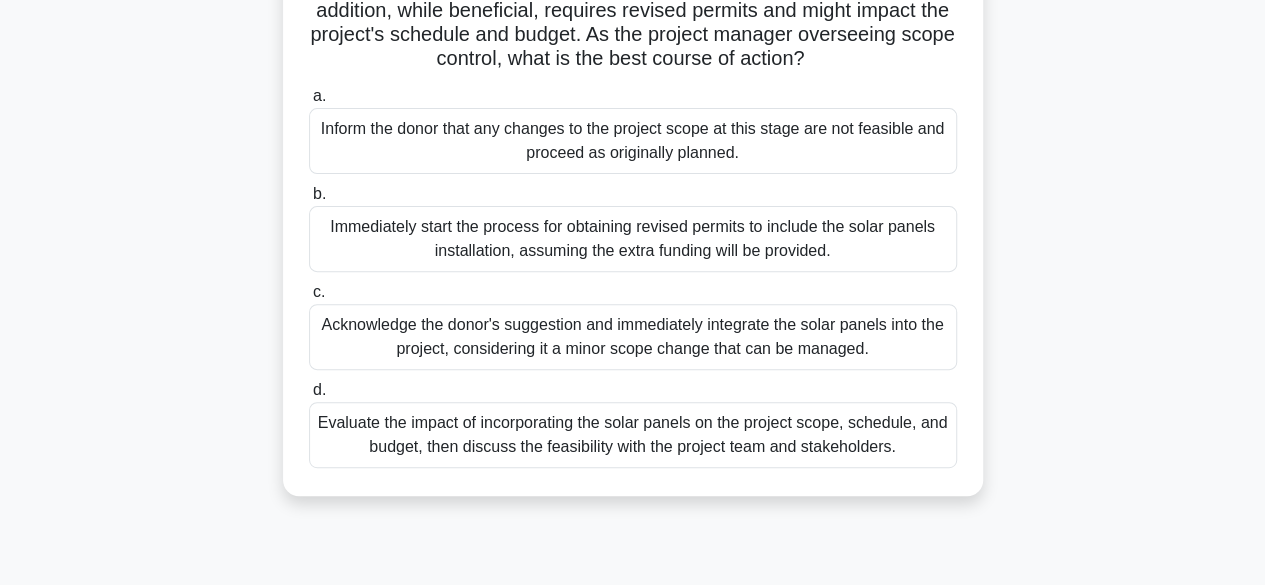 click on "Evaluate the impact of incorporating the solar panels on the project scope, schedule, and budget, then discuss the feasibility with the project team and stakeholders." at bounding box center [633, 435] 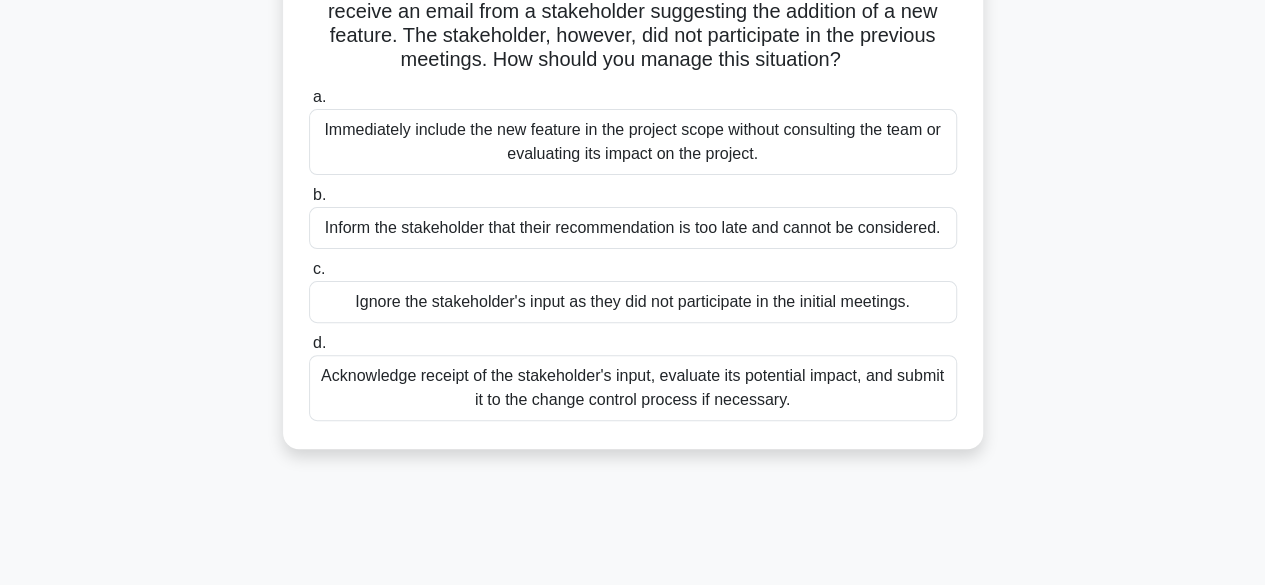 scroll, scrollTop: 0, scrollLeft: 0, axis: both 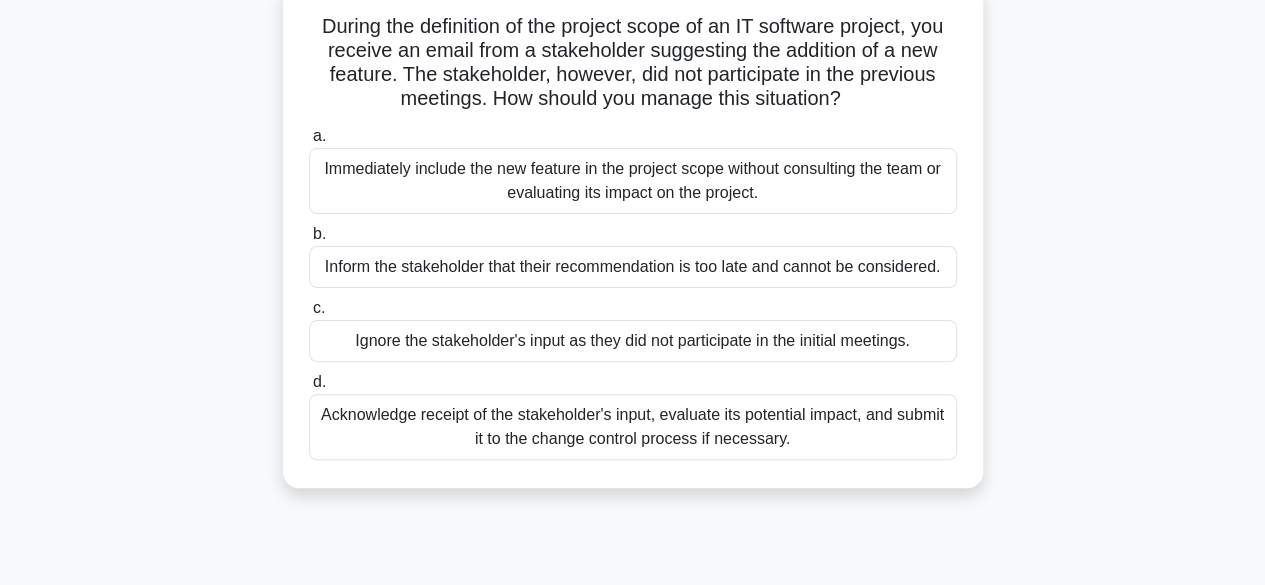 click on "Acknowledge receipt of the stakeholder's input, evaluate its potential impact, and submit it to the change control process if necessary." at bounding box center (633, 427) 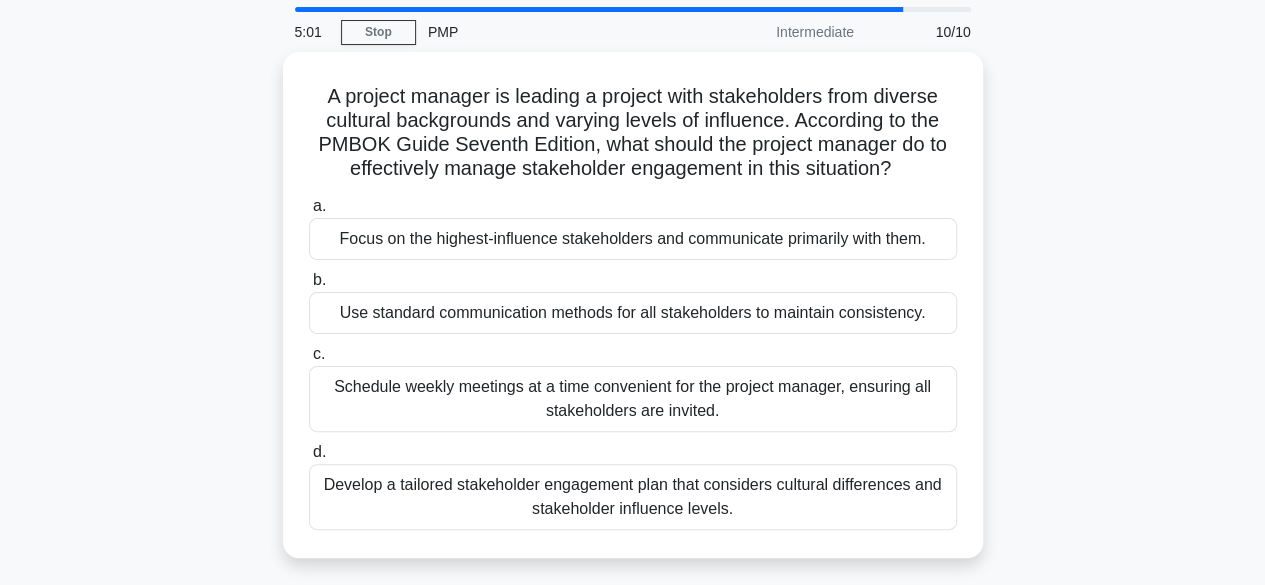 scroll, scrollTop: 0, scrollLeft: 0, axis: both 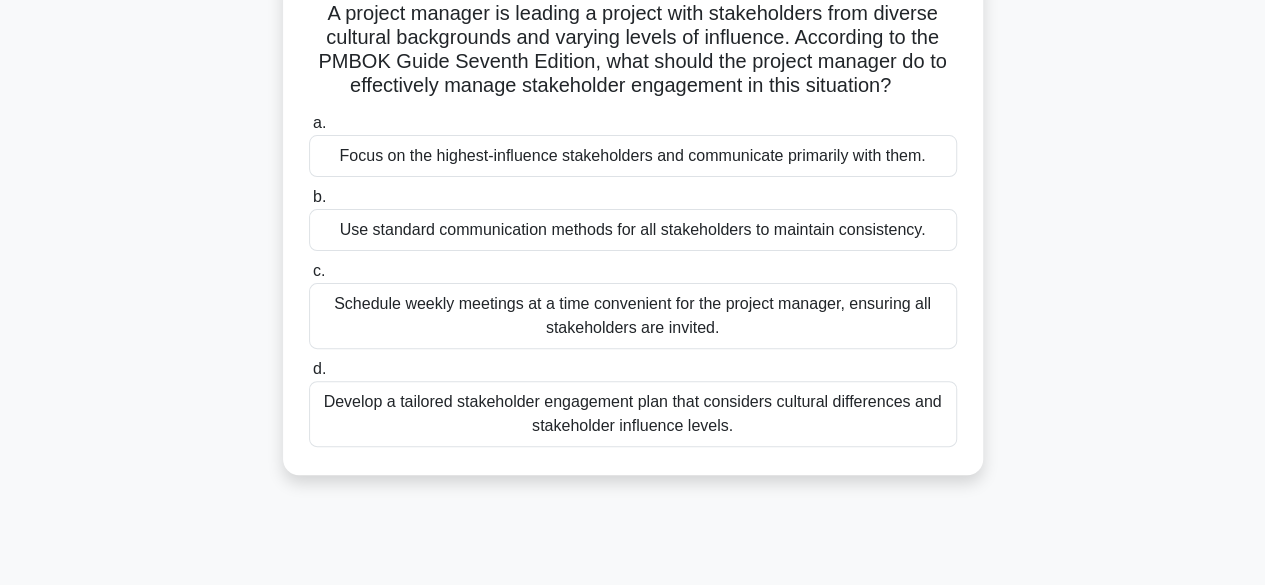 click on "Focus on the highest-influence stakeholders and communicate primarily with them." at bounding box center [633, 156] 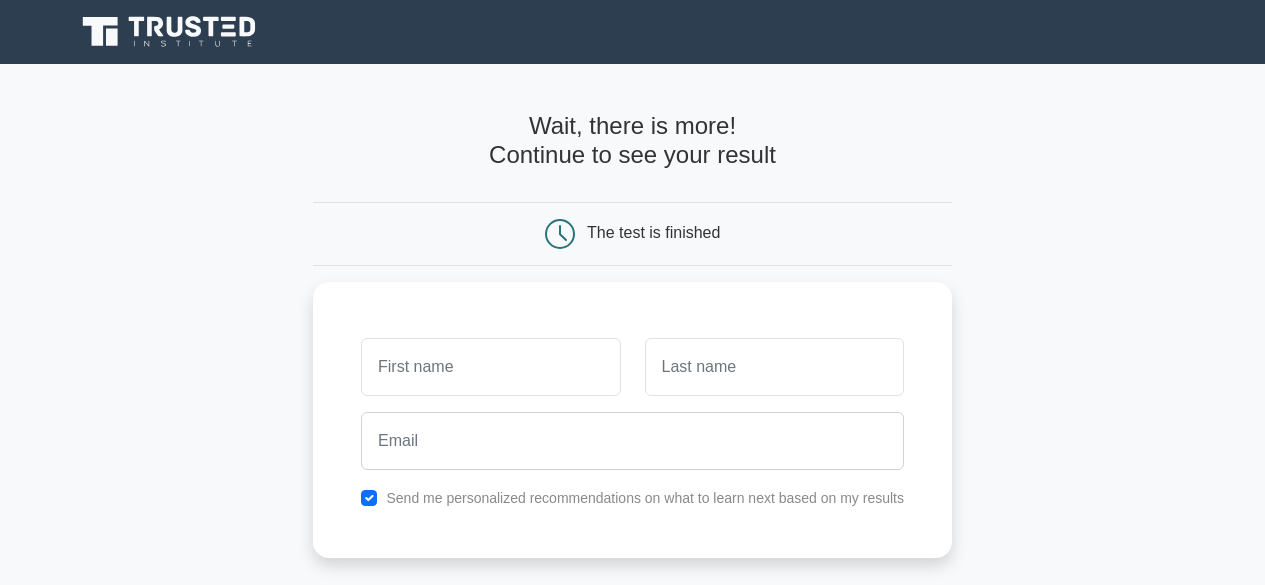 scroll, scrollTop: 0, scrollLeft: 0, axis: both 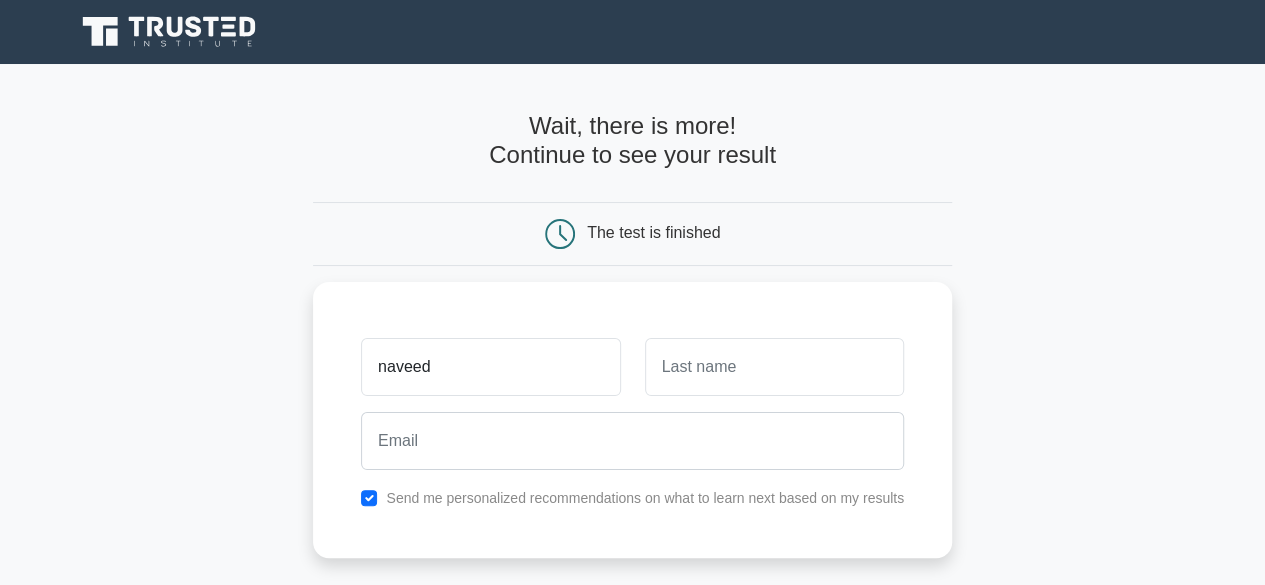 type on "naveed" 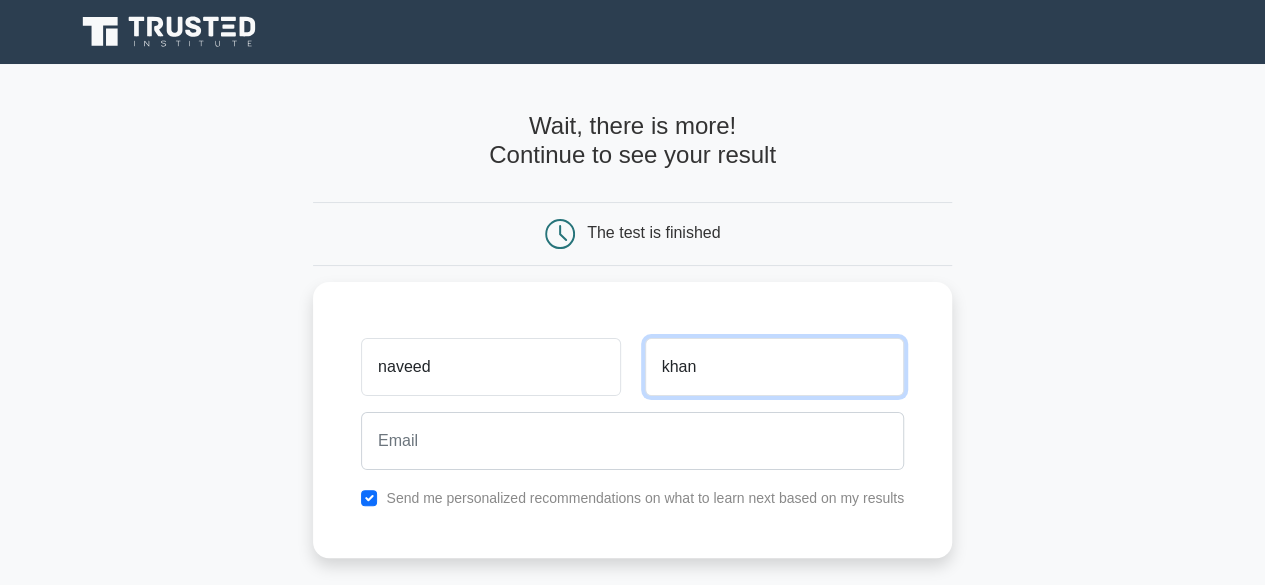 type on "khan" 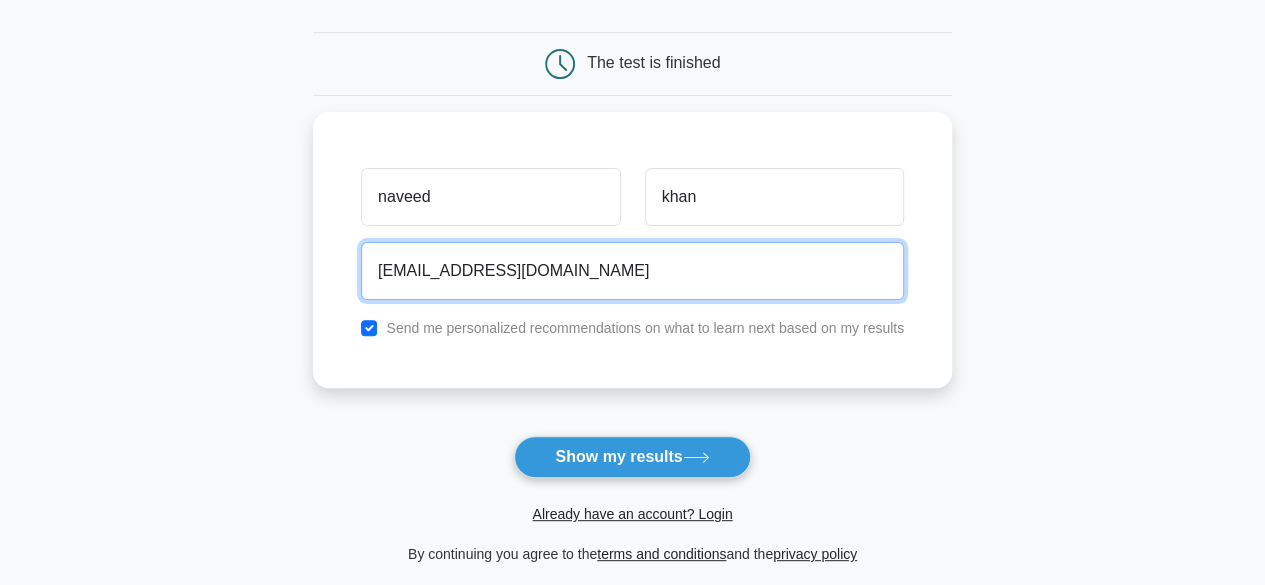 scroll, scrollTop: 188, scrollLeft: 0, axis: vertical 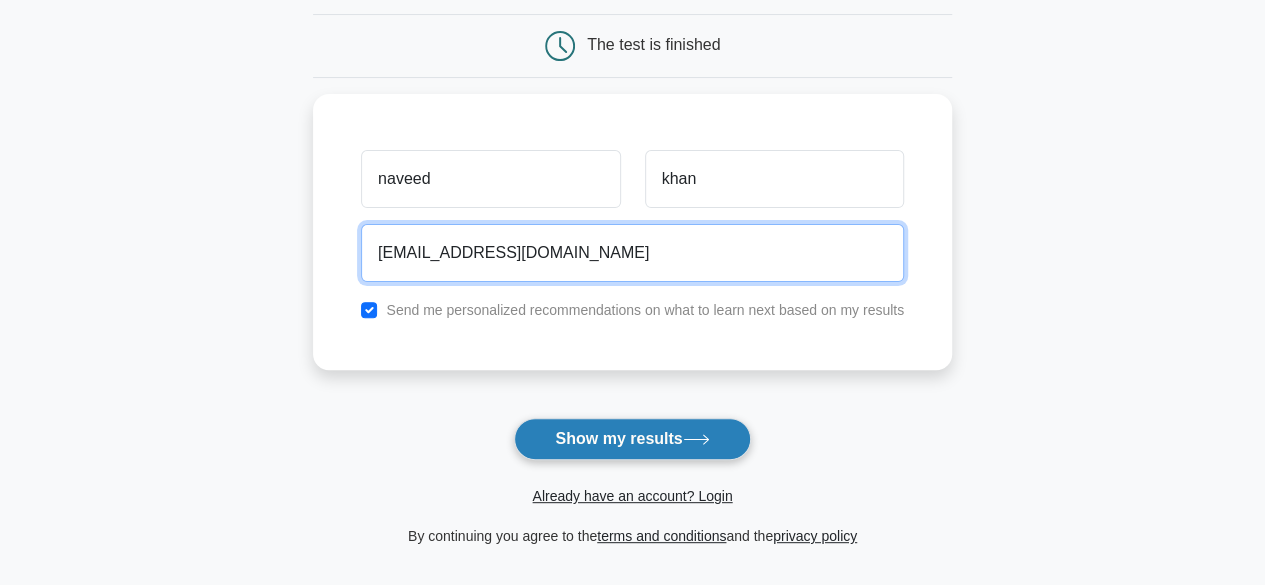 type on "nkhan3478@gmail.com" 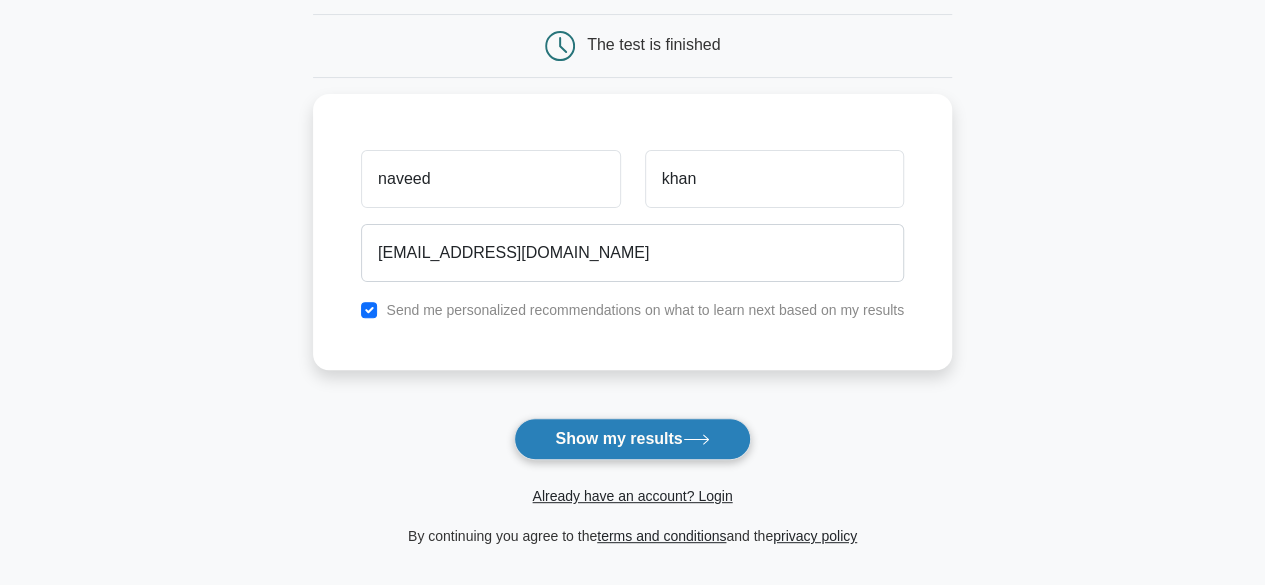 click on "Show my results" at bounding box center (632, 439) 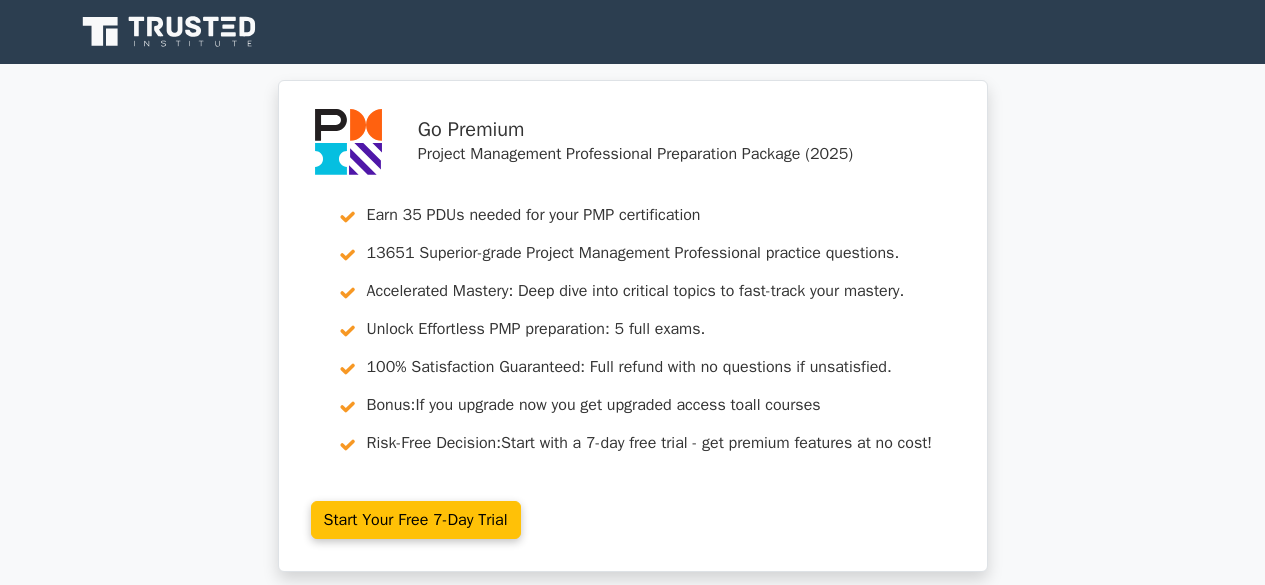 scroll, scrollTop: 0, scrollLeft: 0, axis: both 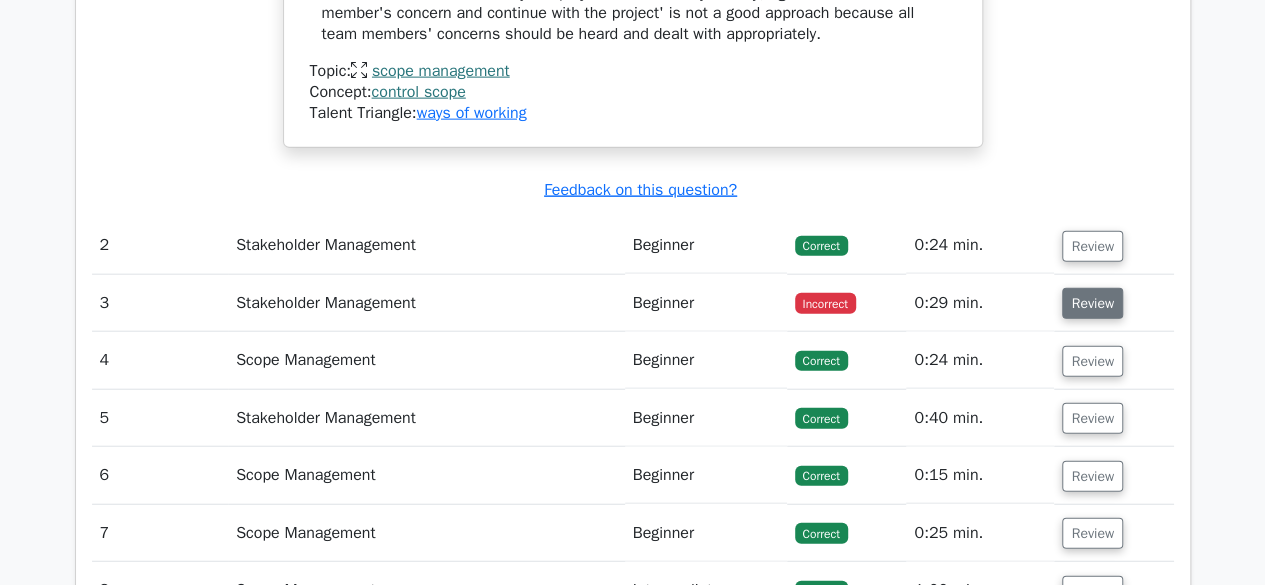 click on "Review" at bounding box center (1092, 303) 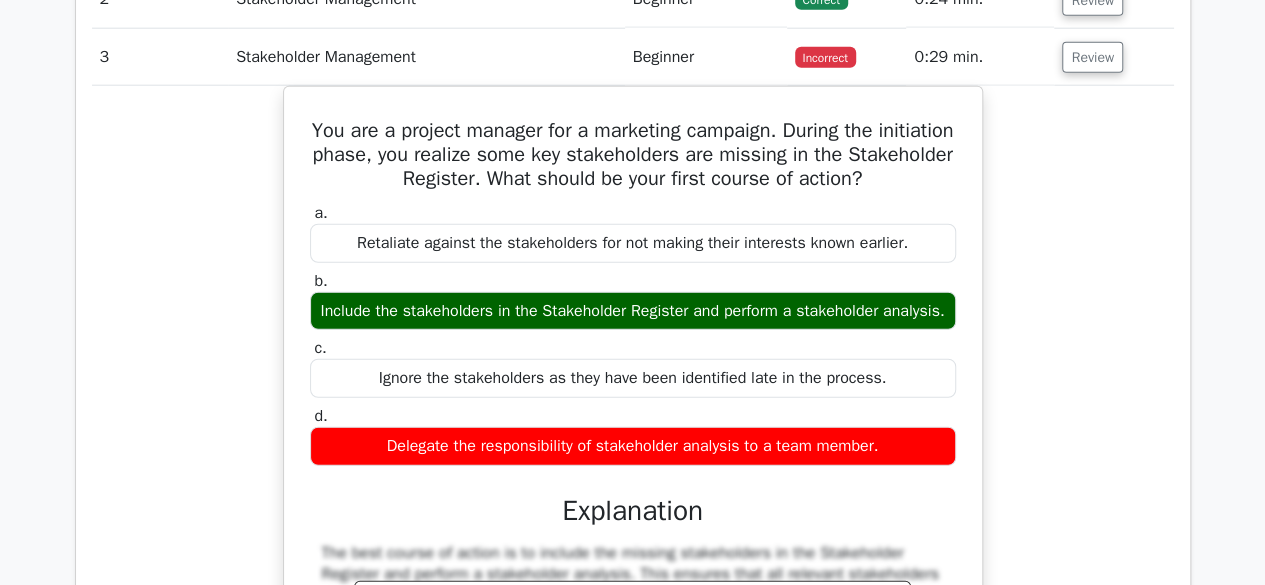 scroll, scrollTop: 2535, scrollLeft: 0, axis: vertical 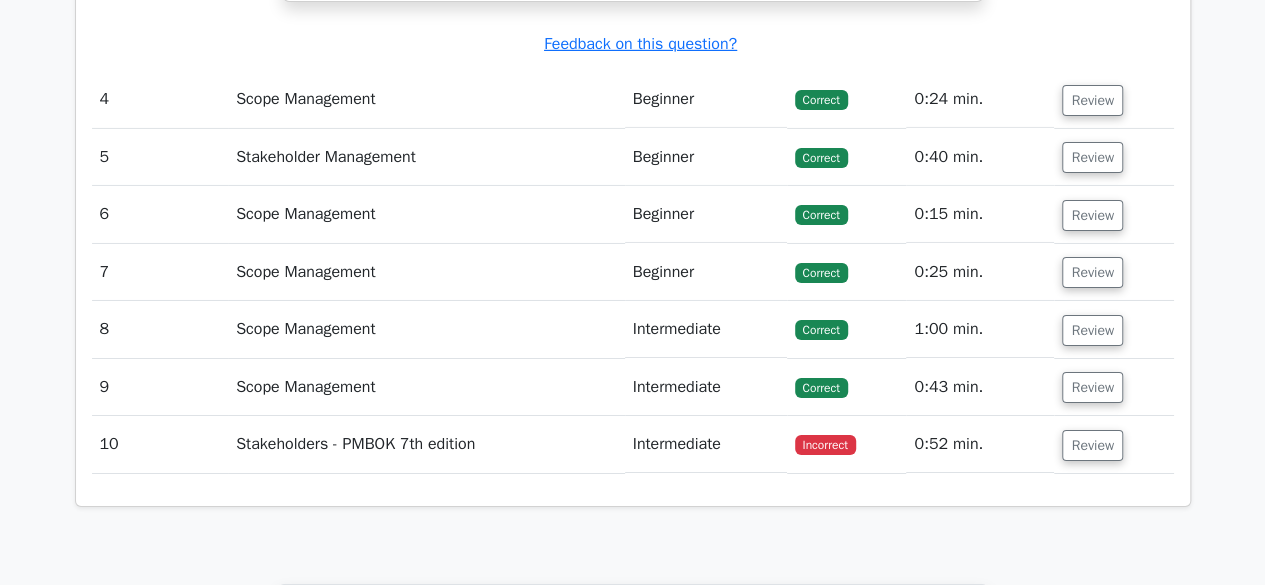 click on "Incorrect" at bounding box center [825, 445] 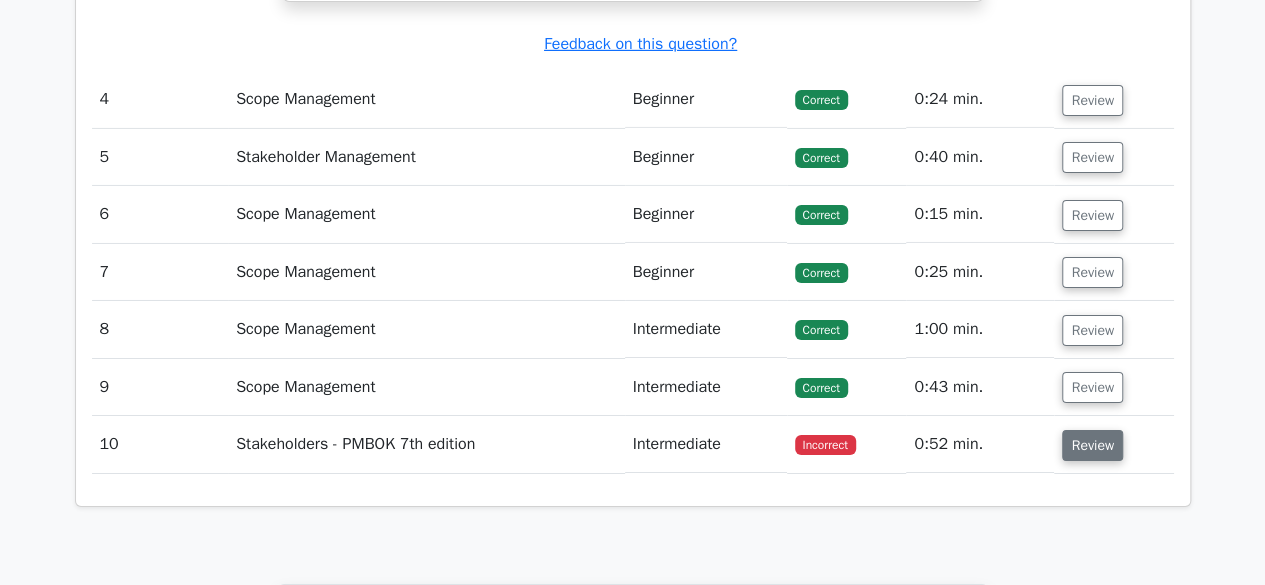 click on "Review" at bounding box center [1092, 445] 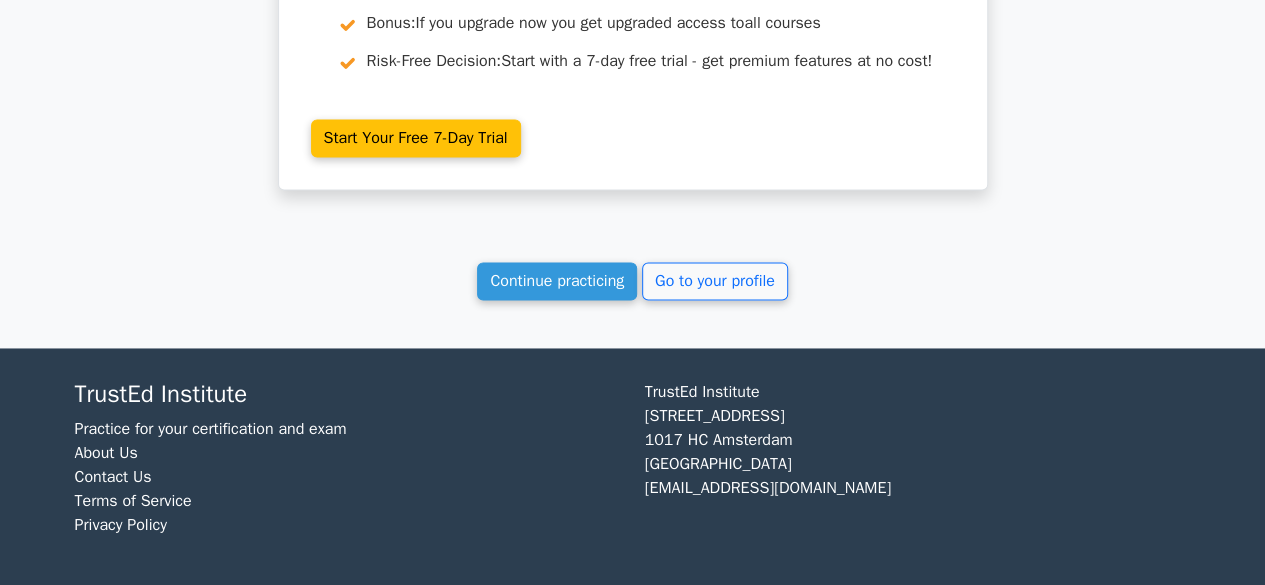 scroll, scrollTop: 5172, scrollLeft: 0, axis: vertical 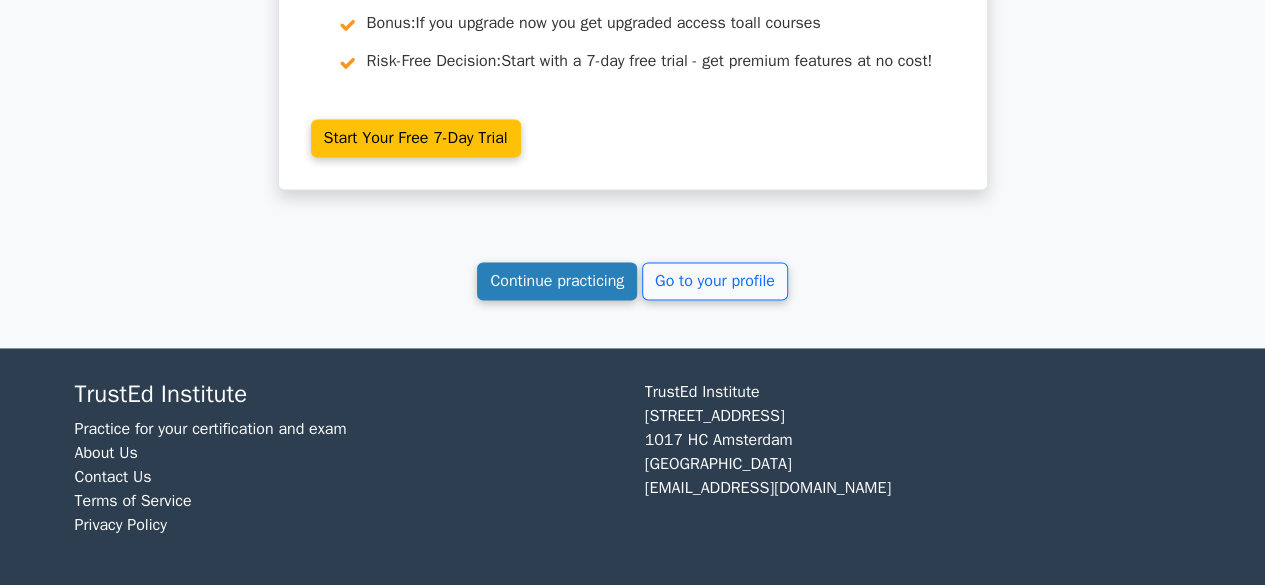 click on "Continue practicing" at bounding box center (557, 281) 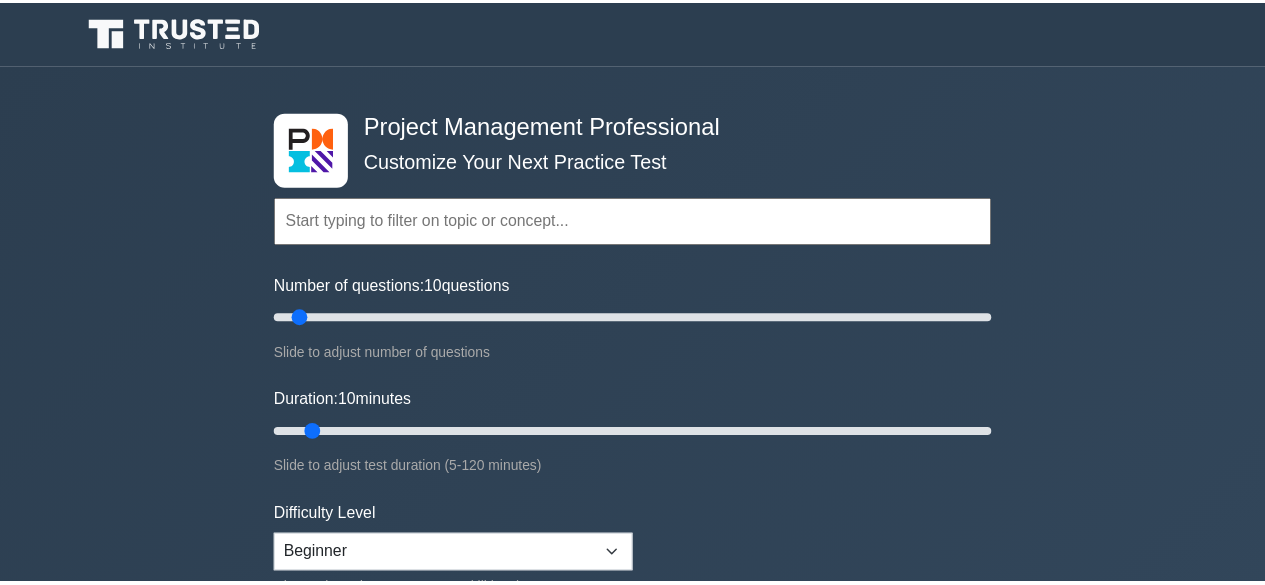 scroll, scrollTop: 0, scrollLeft: 0, axis: both 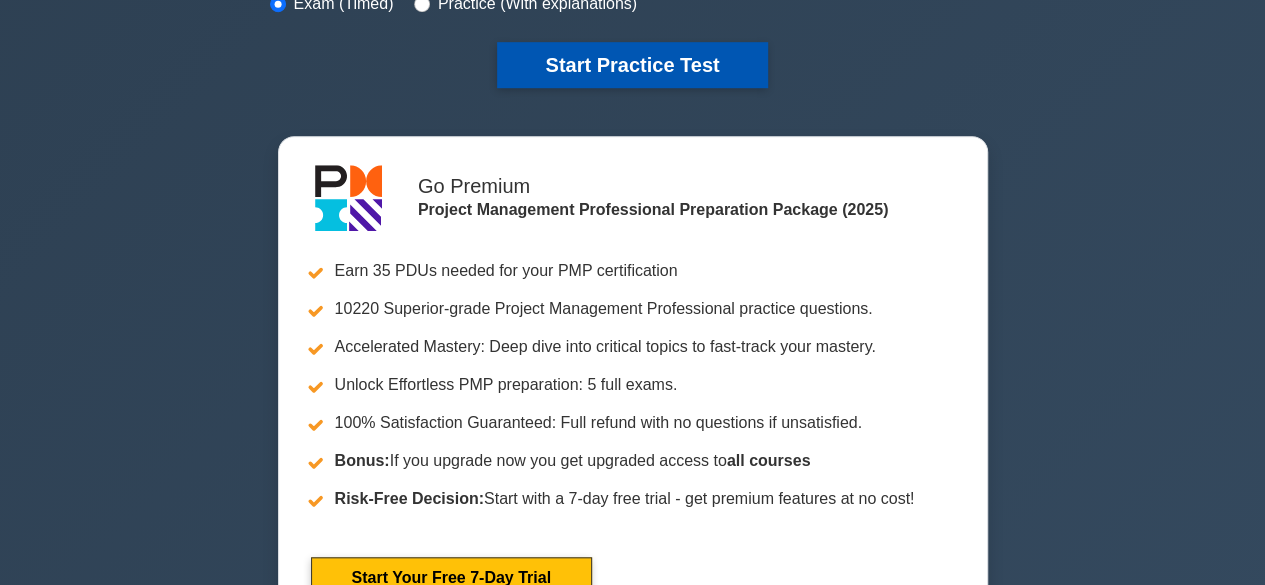 click on "Start Practice Test" at bounding box center (632, 65) 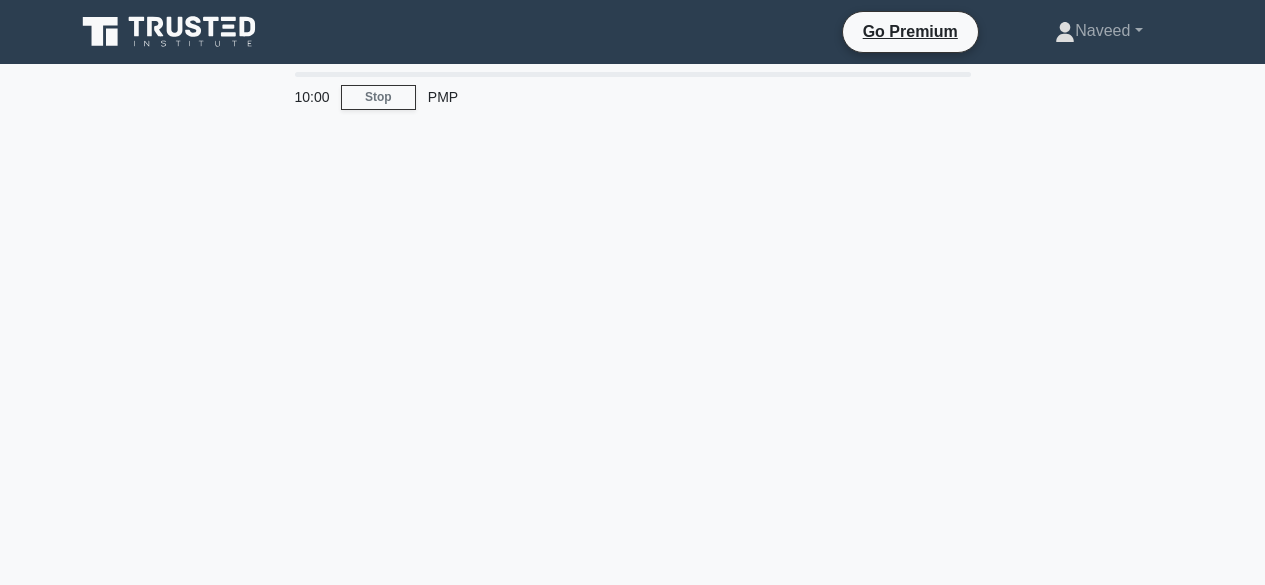 scroll, scrollTop: 0, scrollLeft: 0, axis: both 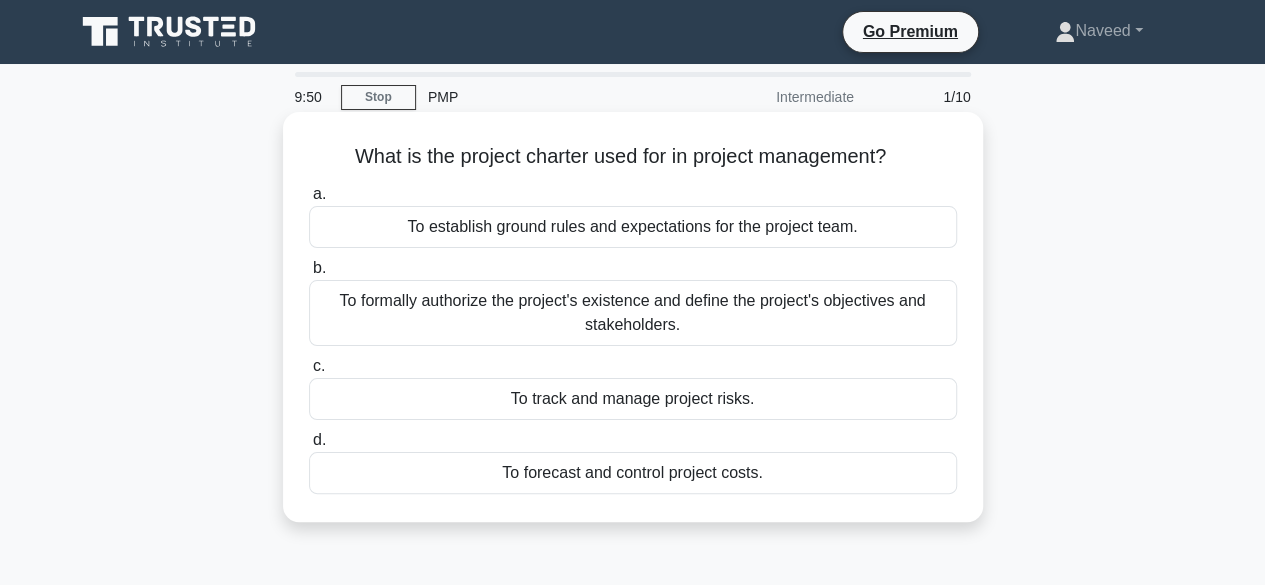 click on "To establish ground rules and expectations for the project team." at bounding box center [633, 227] 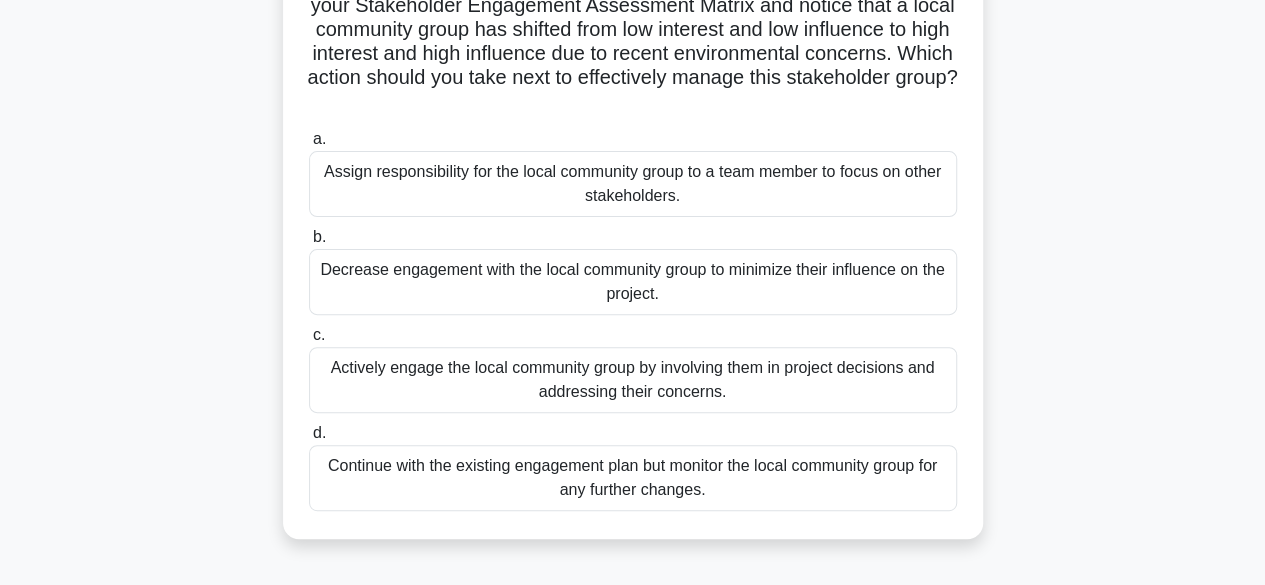 scroll, scrollTop: 181, scrollLeft: 0, axis: vertical 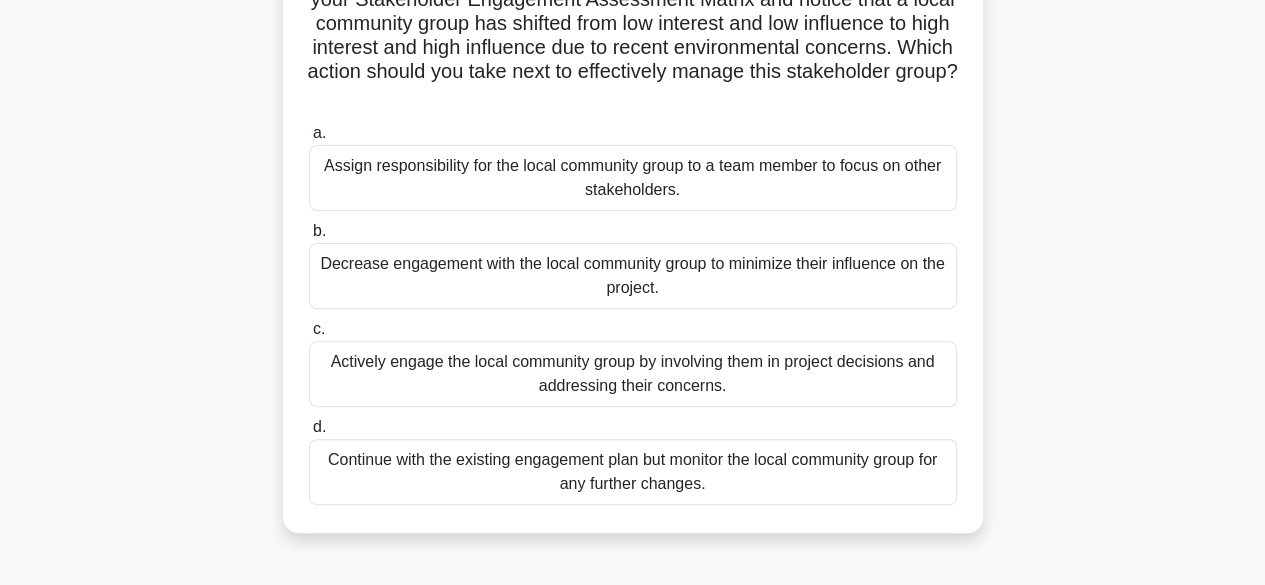 click on "Actively engage the local community group by involving them in project decisions and addressing their concerns." at bounding box center [633, 374] 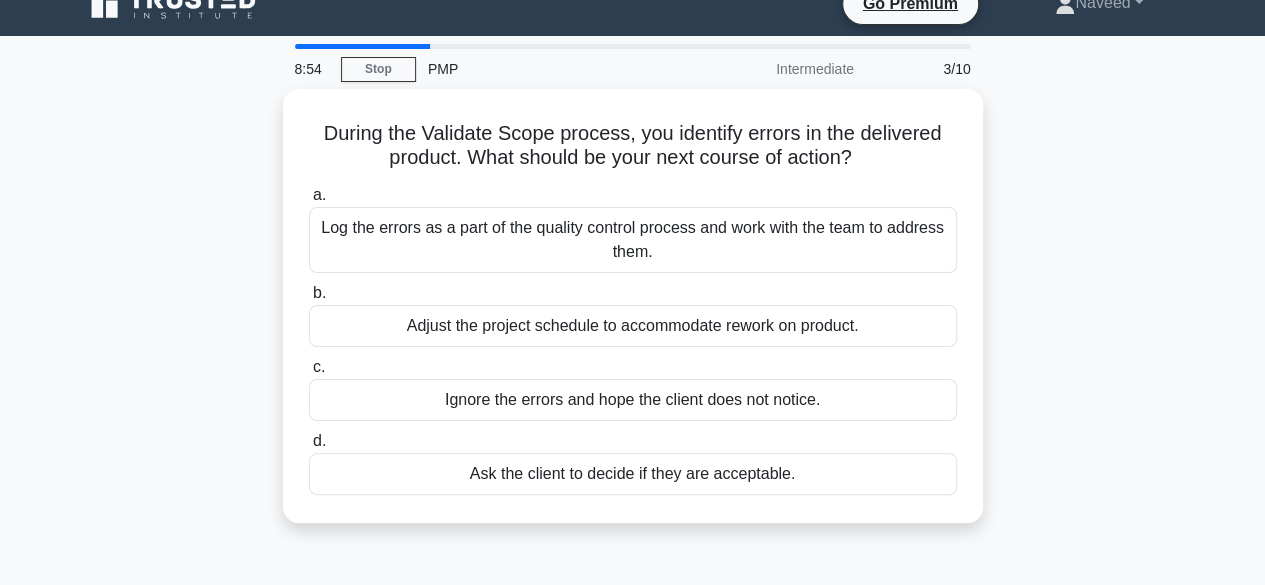 scroll, scrollTop: 0, scrollLeft: 0, axis: both 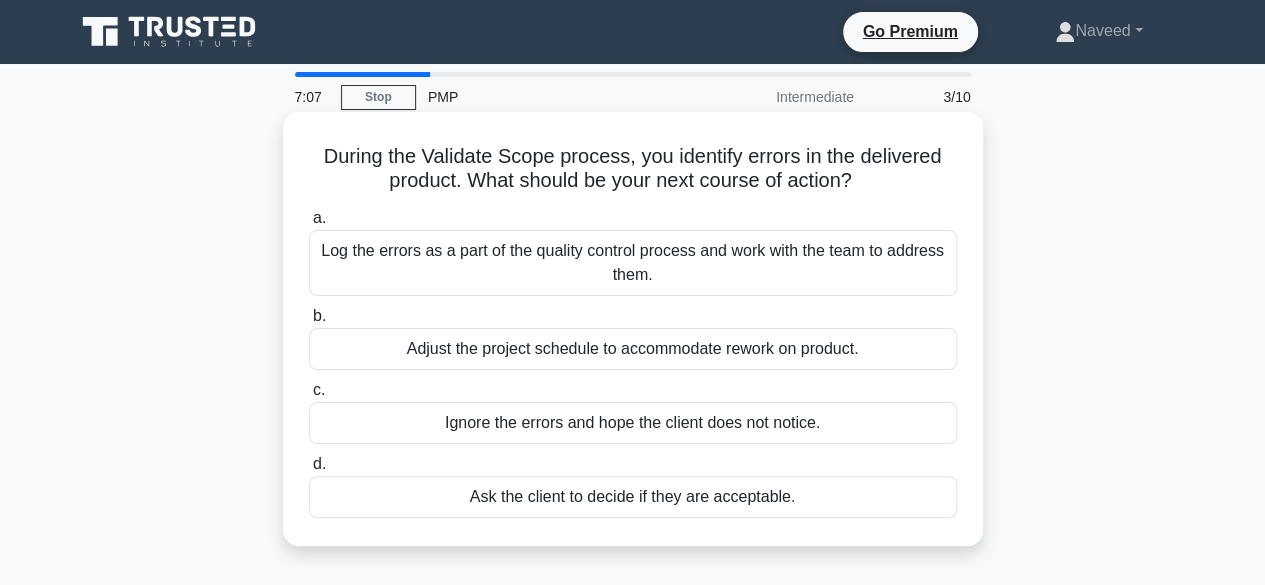 click on "Log the errors as a part of the quality control process and work with the team to address them." at bounding box center (633, 263) 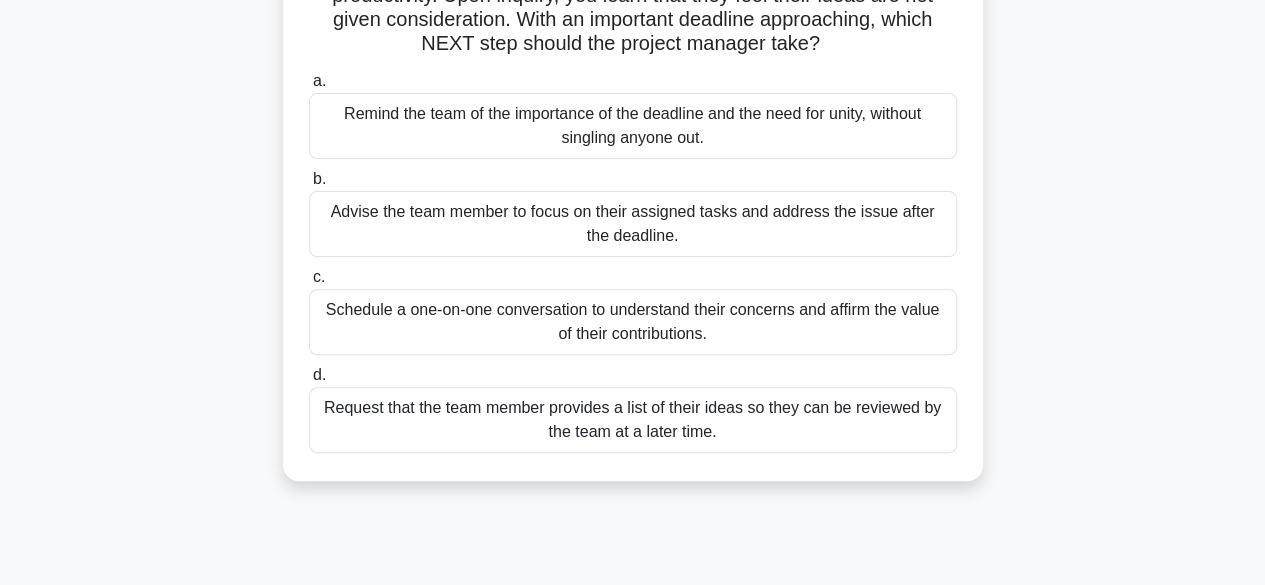 scroll, scrollTop: 193, scrollLeft: 0, axis: vertical 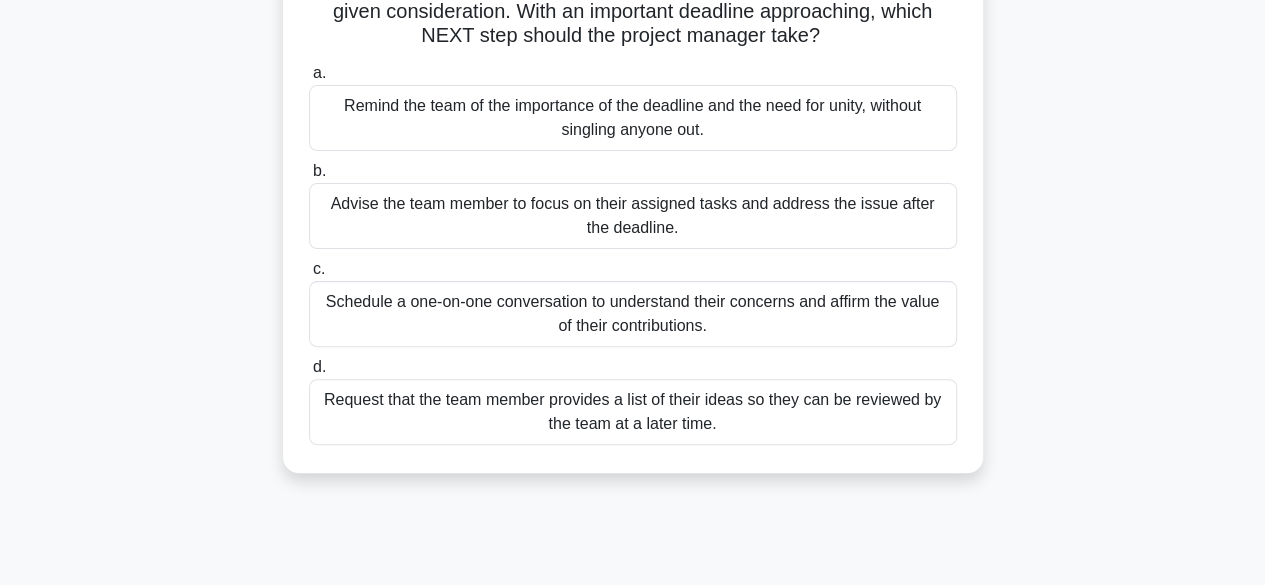 click on "Schedule a one-on-one conversation to understand their concerns and affirm the value of their contributions." at bounding box center [633, 314] 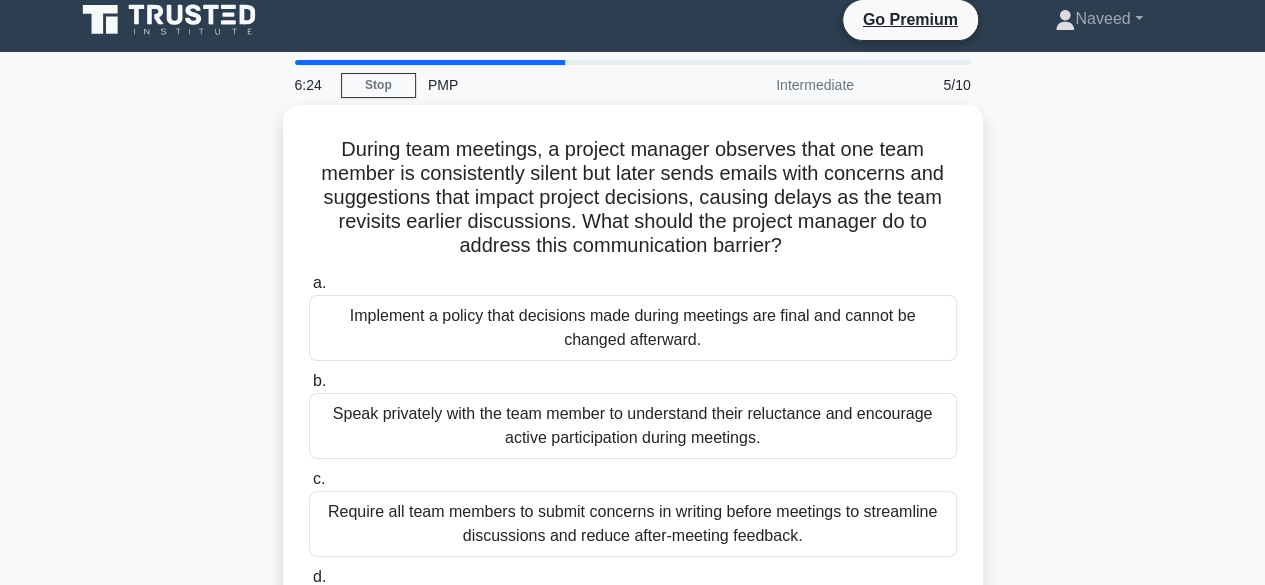 scroll, scrollTop: 0, scrollLeft: 0, axis: both 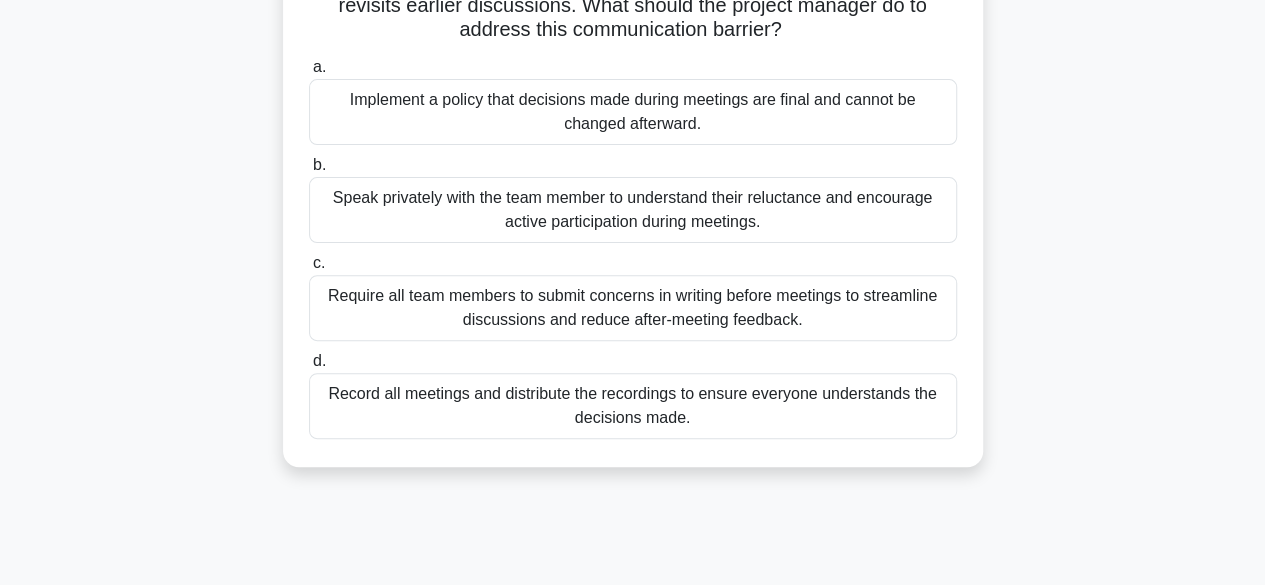 click on "Speak privately with the team member to understand their reluctance and encourage active participation during meetings." at bounding box center (633, 210) 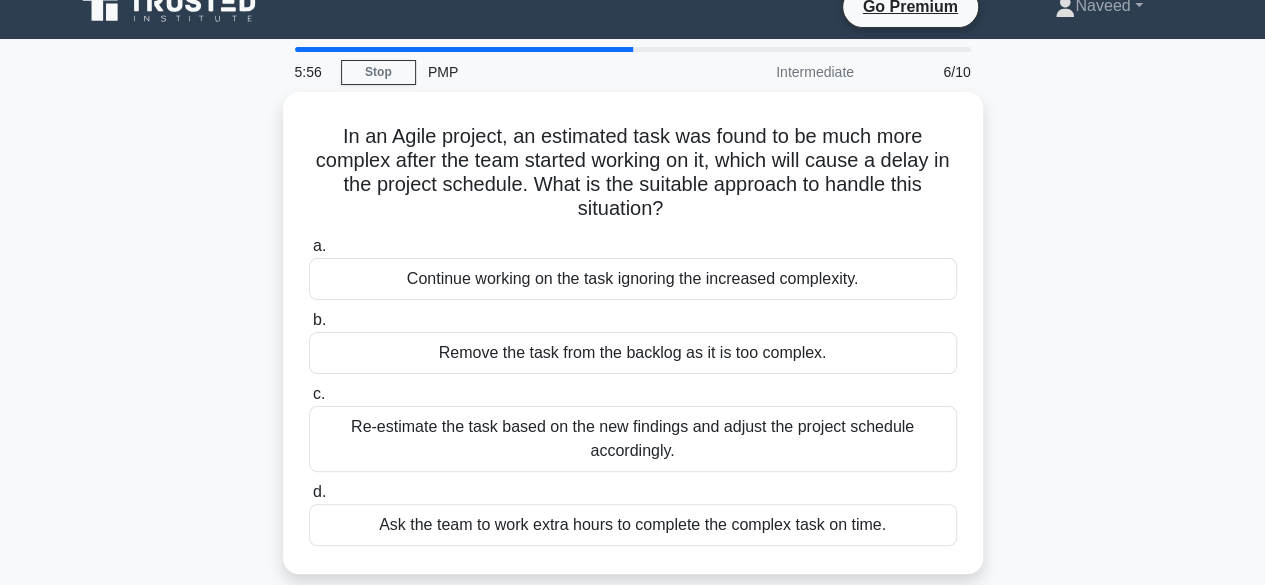 scroll, scrollTop: 0, scrollLeft: 0, axis: both 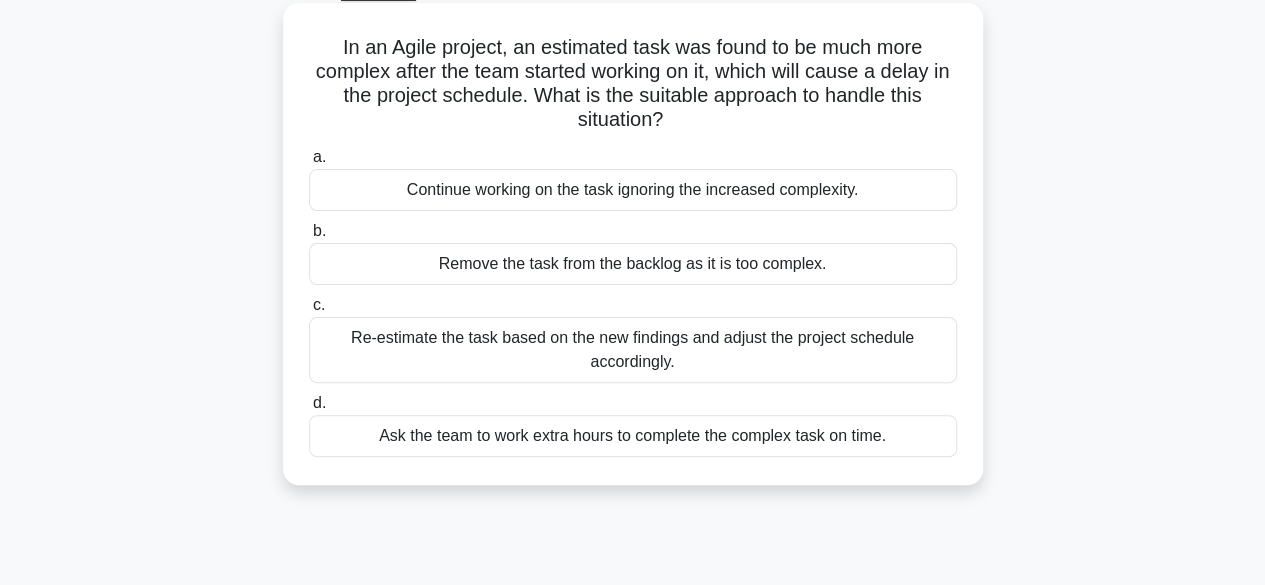 click on "Re-estimate the task based on the new findings and adjust the project schedule accordingly." at bounding box center [633, 350] 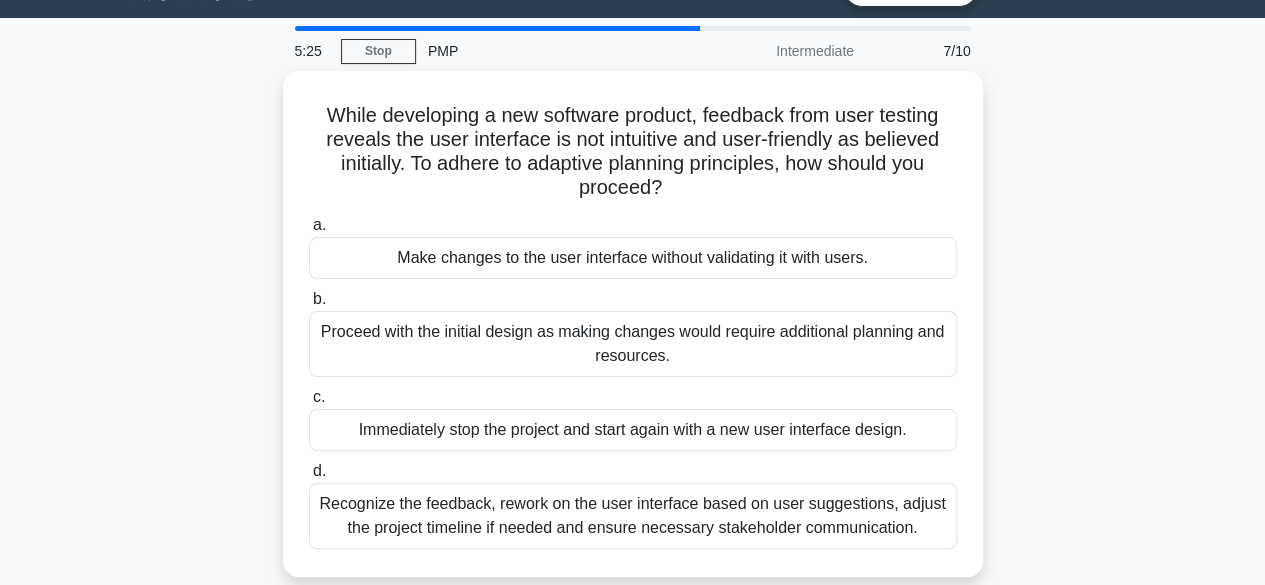 scroll, scrollTop: 0, scrollLeft: 0, axis: both 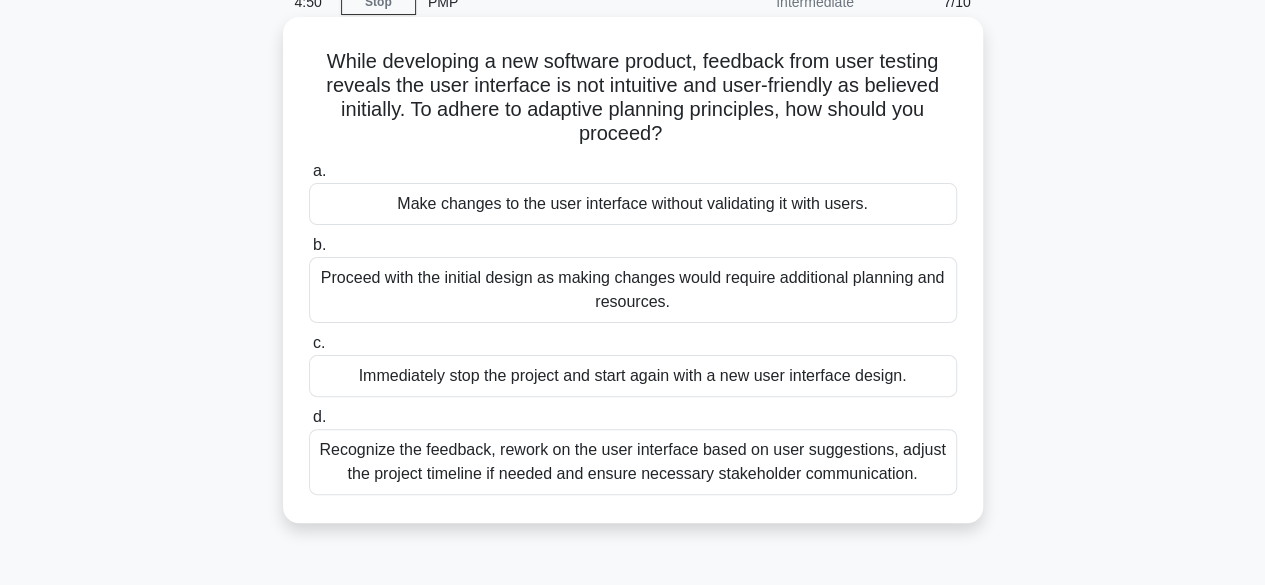 click on "Recognize the feedback, rework on the user interface based on user suggestions, adjust the project timeline if needed and ensure necessary stakeholder communication." at bounding box center [633, 462] 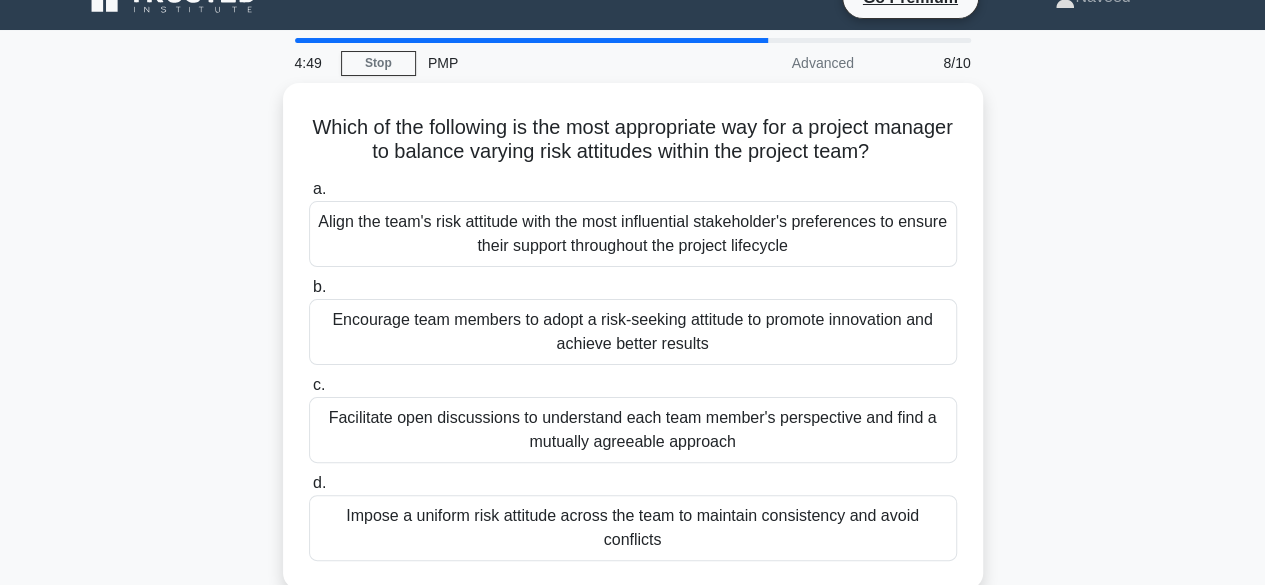 scroll, scrollTop: 0, scrollLeft: 0, axis: both 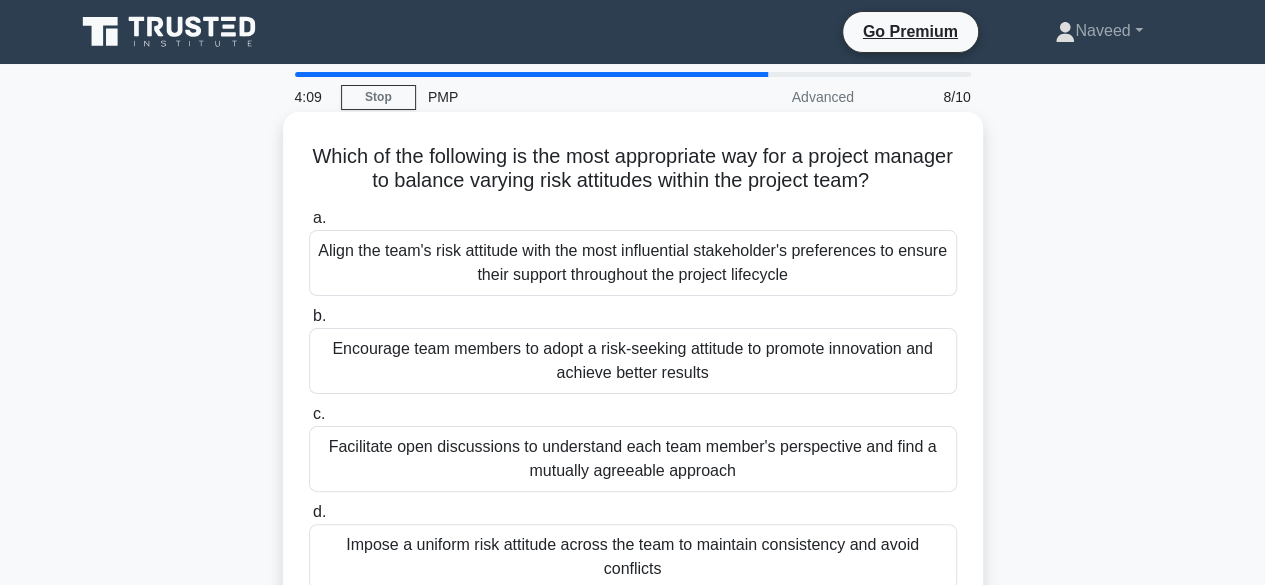 click on "Facilitate open discussions to understand each team member's perspective and find a mutually agreeable approach" at bounding box center [633, 459] 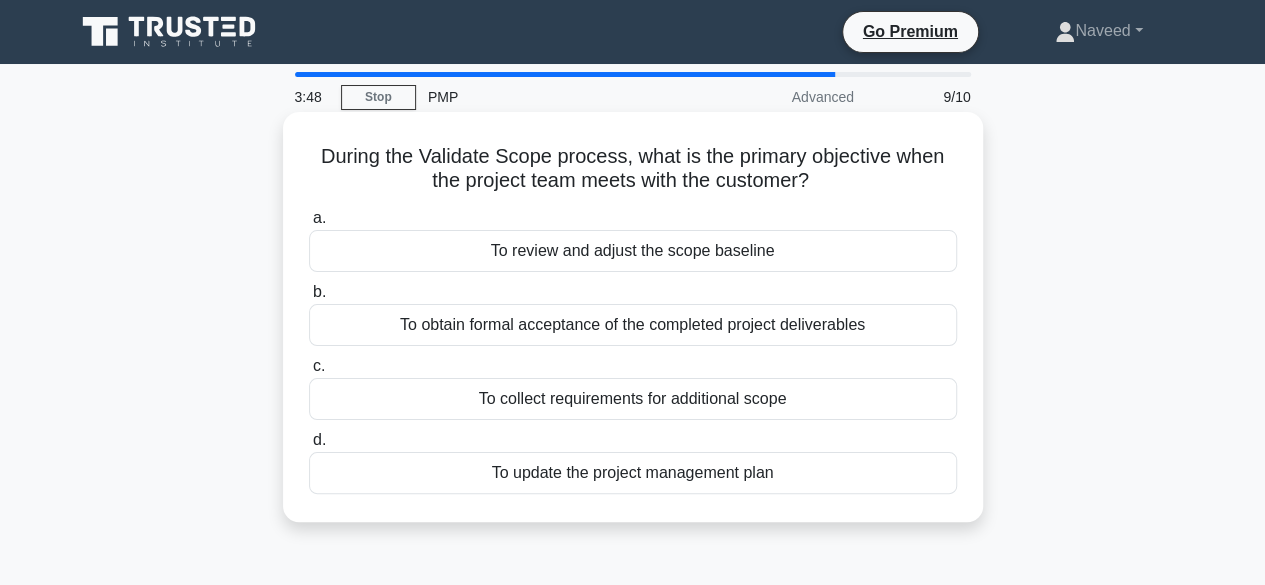 click on "To review and adjust the scope baseline" at bounding box center (633, 251) 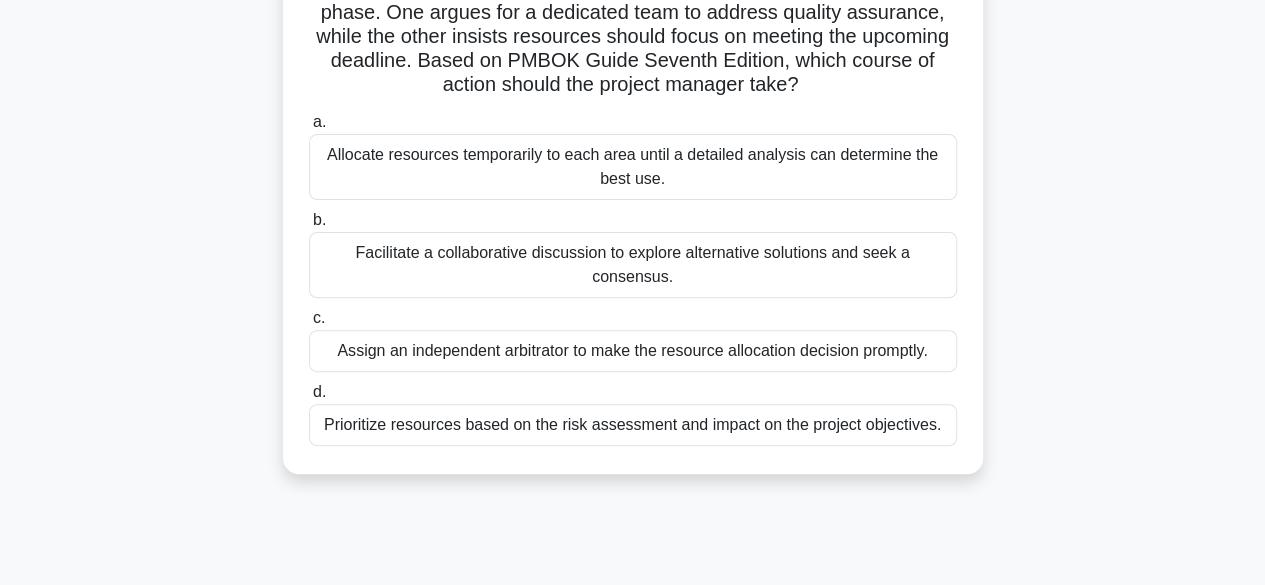 scroll, scrollTop: 198, scrollLeft: 0, axis: vertical 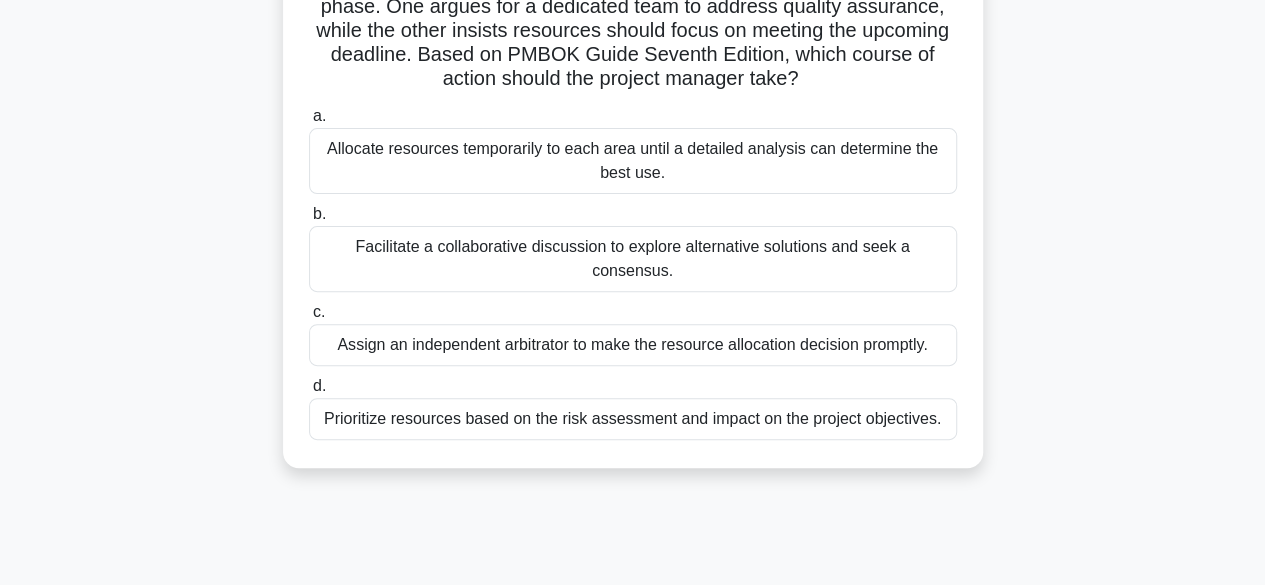 click on "Prioritize resources based on the risk assessment and impact on the project objectives." at bounding box center [633, 419] 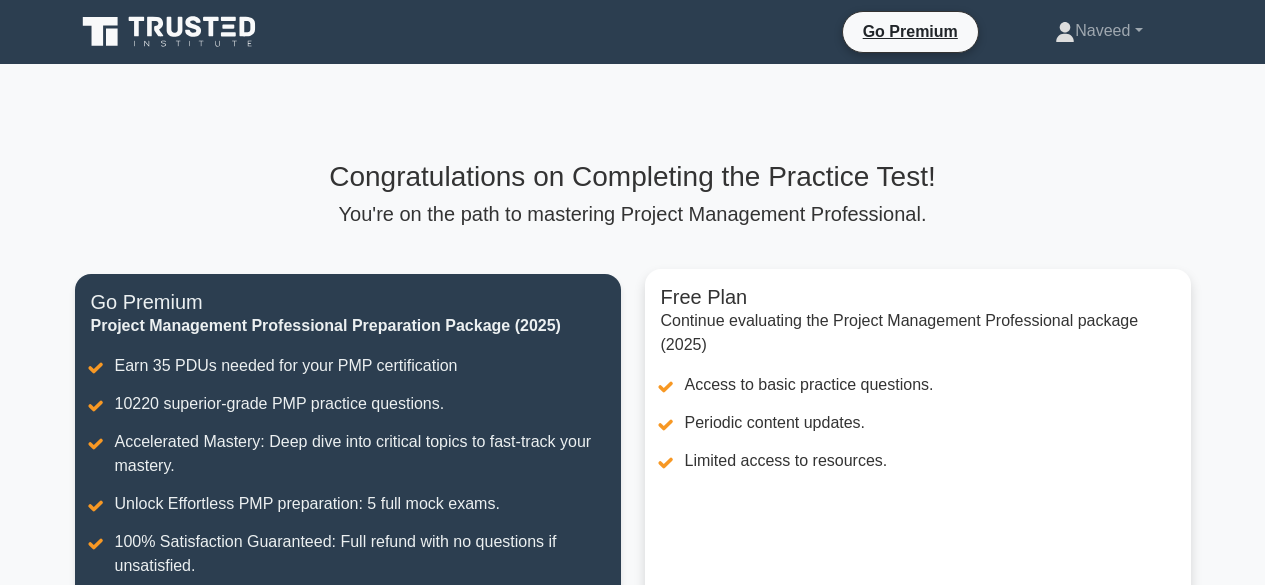 scroll, scrollTop: 0, scrollLeft: 0, axis: both 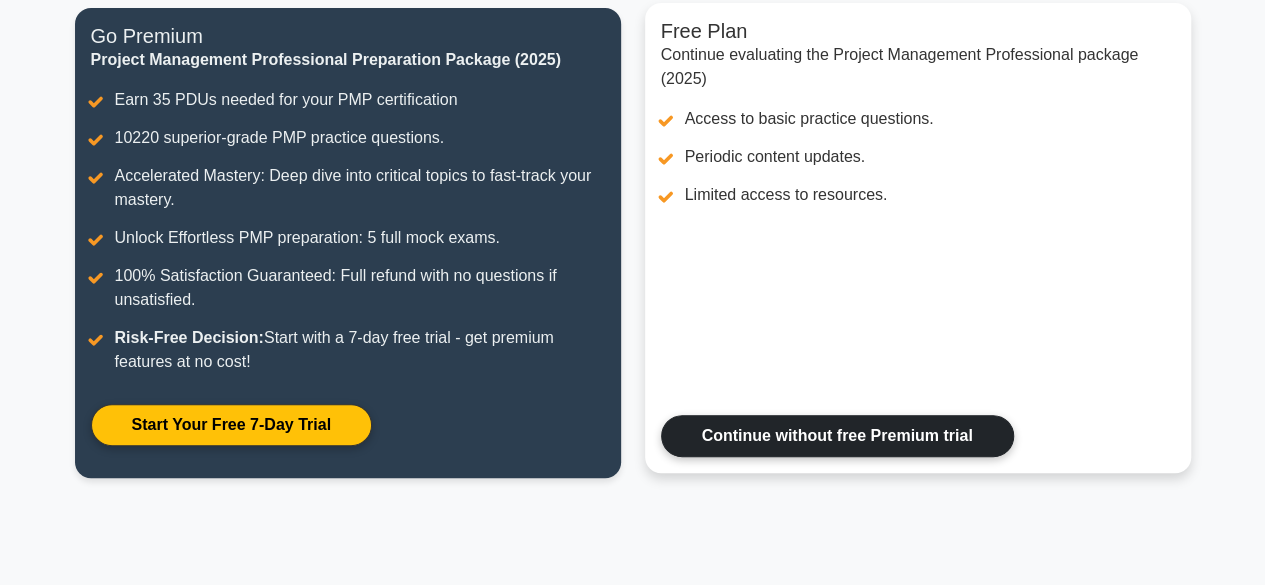click on "Continue without free Premium trial" at bounding box center [837, 436] 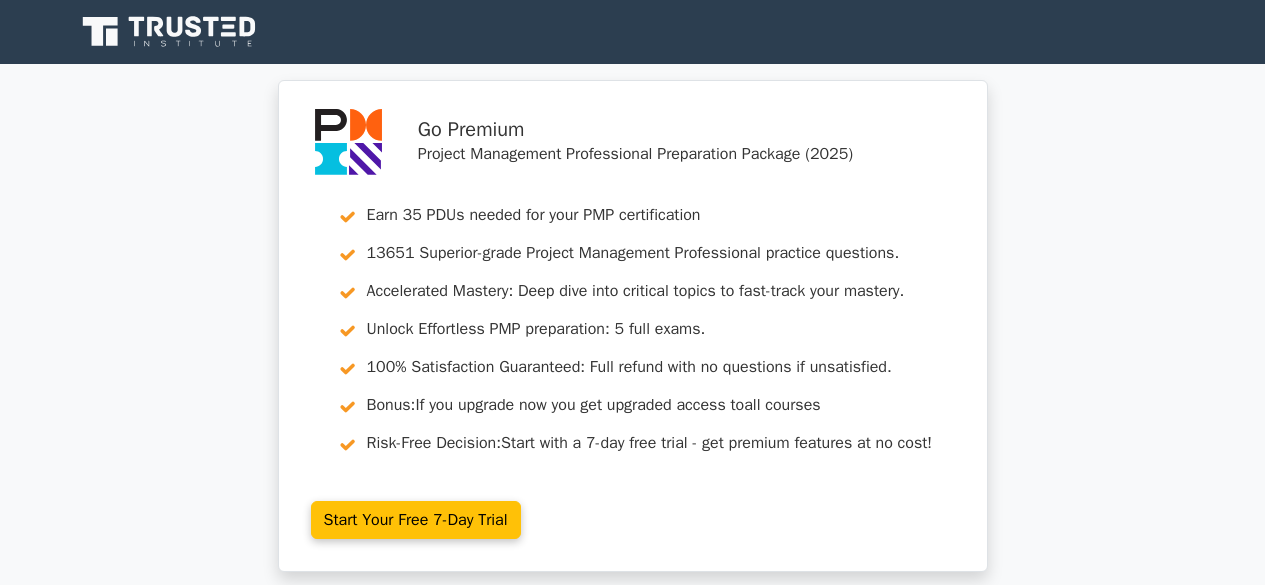 scroll, scrollTop: 0, scrollLeft: 0, axis: both 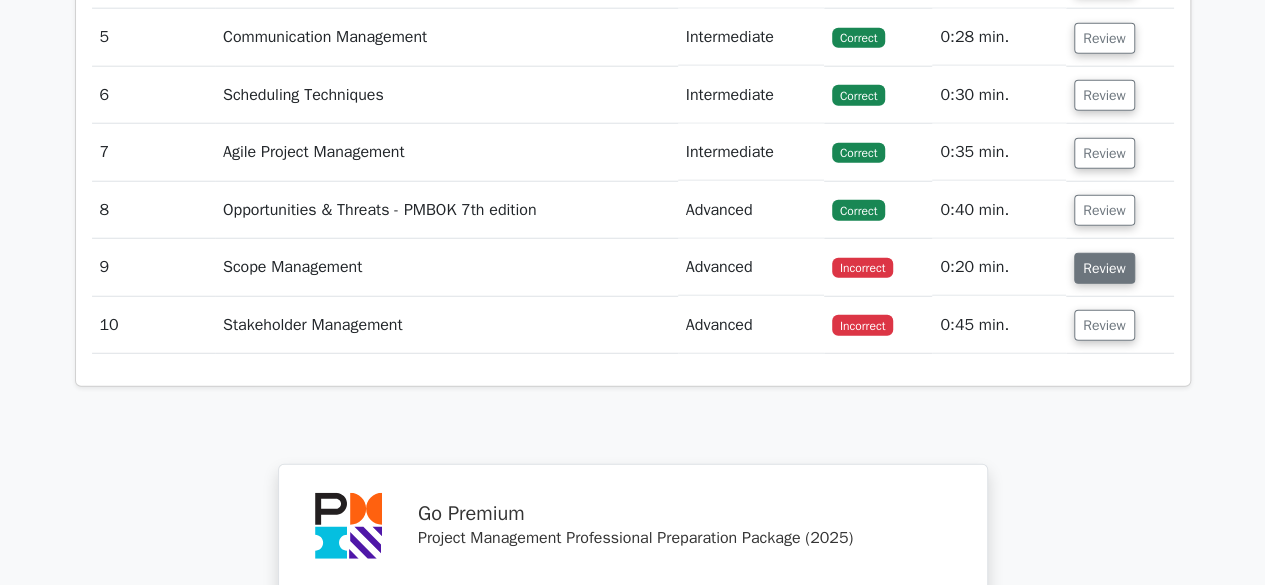 click on "Review" at bounding box center [1104, 268] 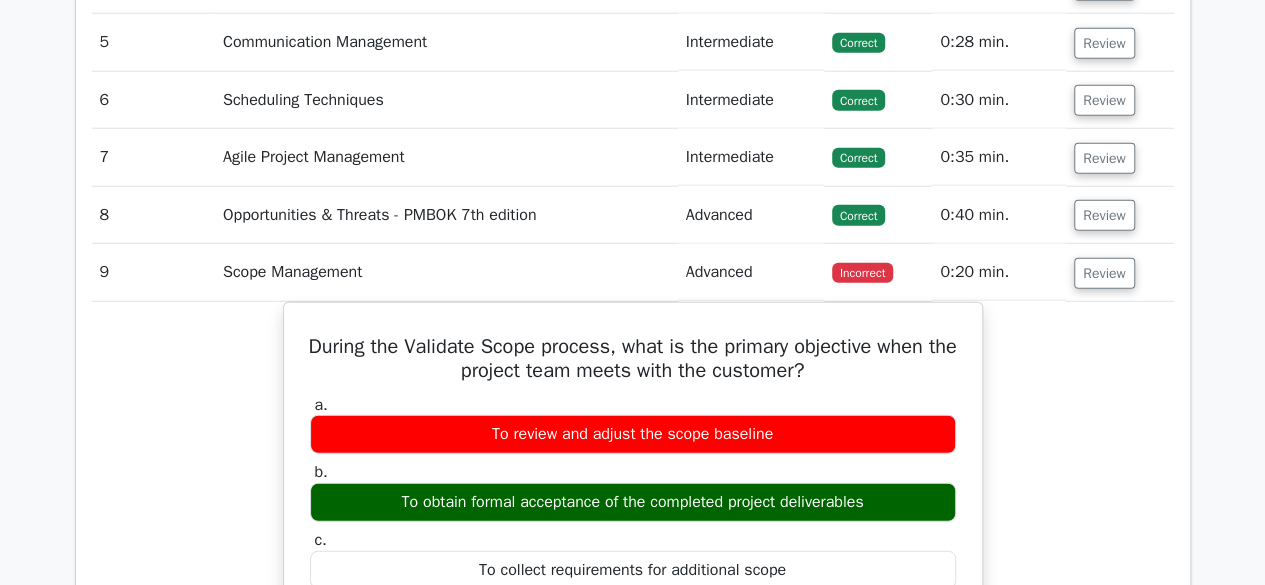 drag, startPoint x: 1116, startPoint y: 254, endPoint x: 1214, endPoint y: 219, distance: 104.062485 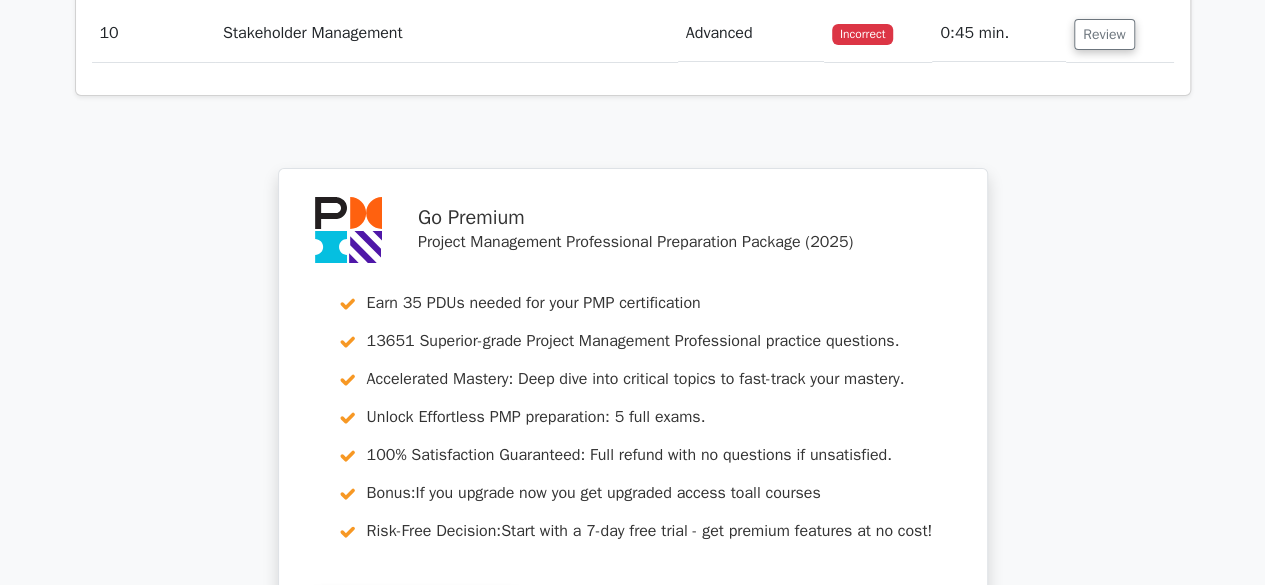 scroll, scrollTop: 3820, scrollLeft: 0, axis: vertical 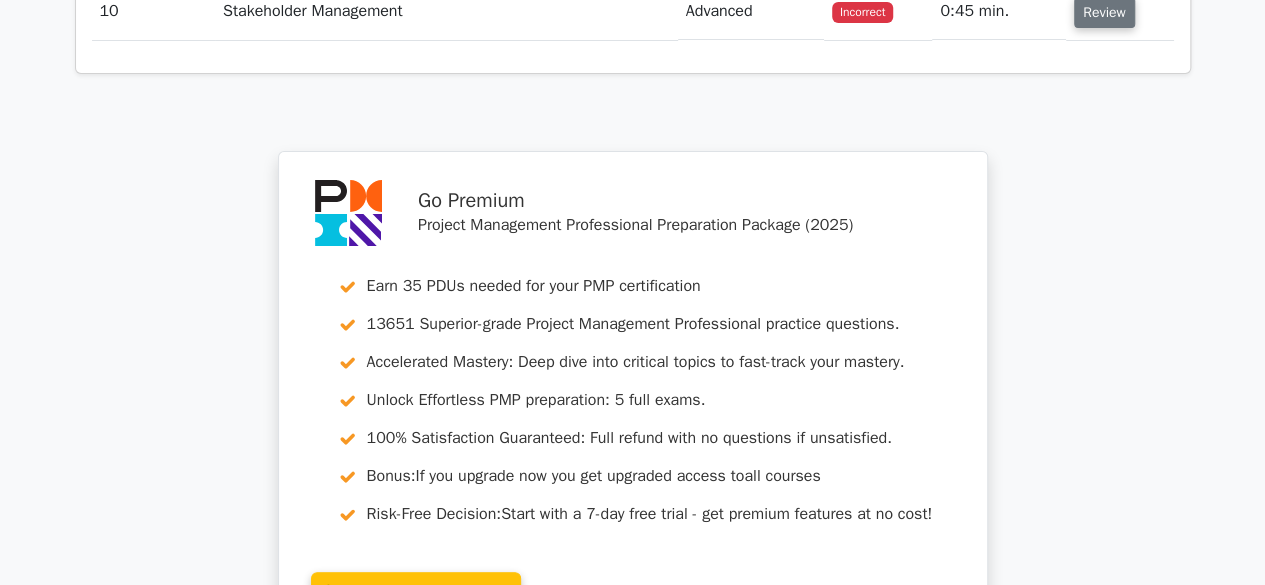 click on "Review" at bounding box center (1104, 12) 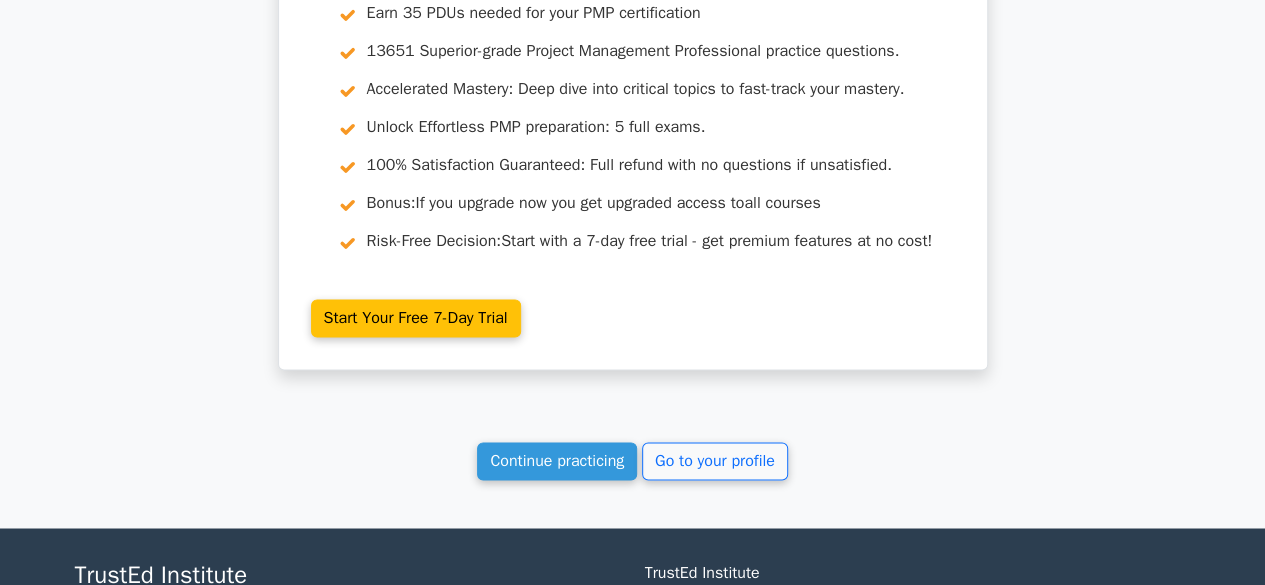 scroll, scrollTop: 5342, scrollLeft: 0, axis: vertical 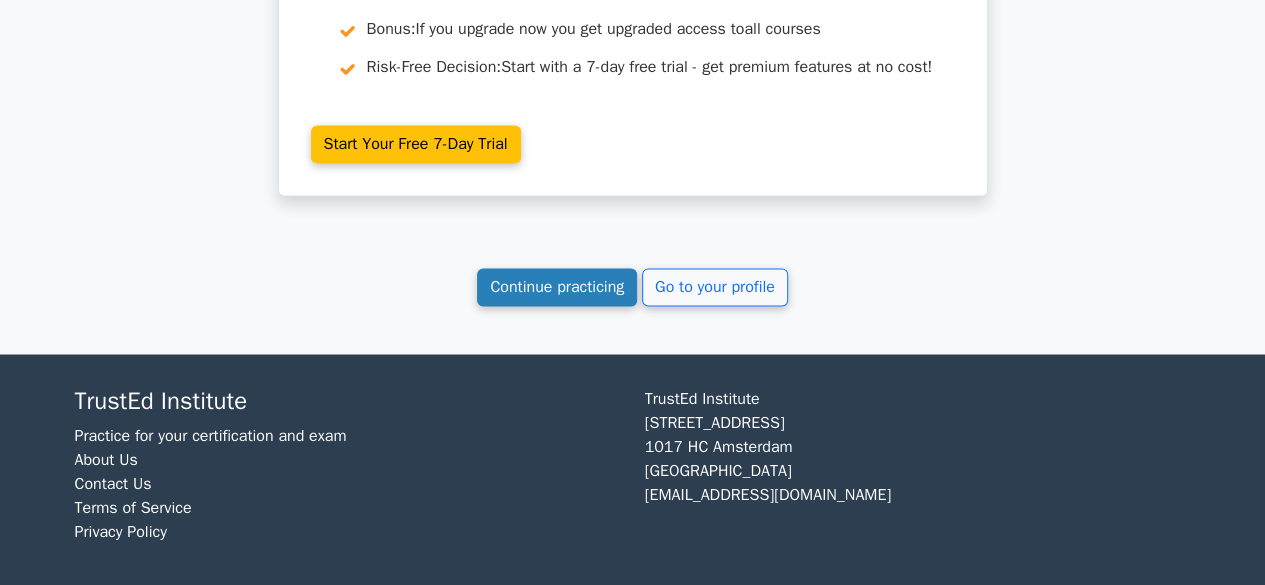 click on "Continue practicing" at bounding box center [557, 287] 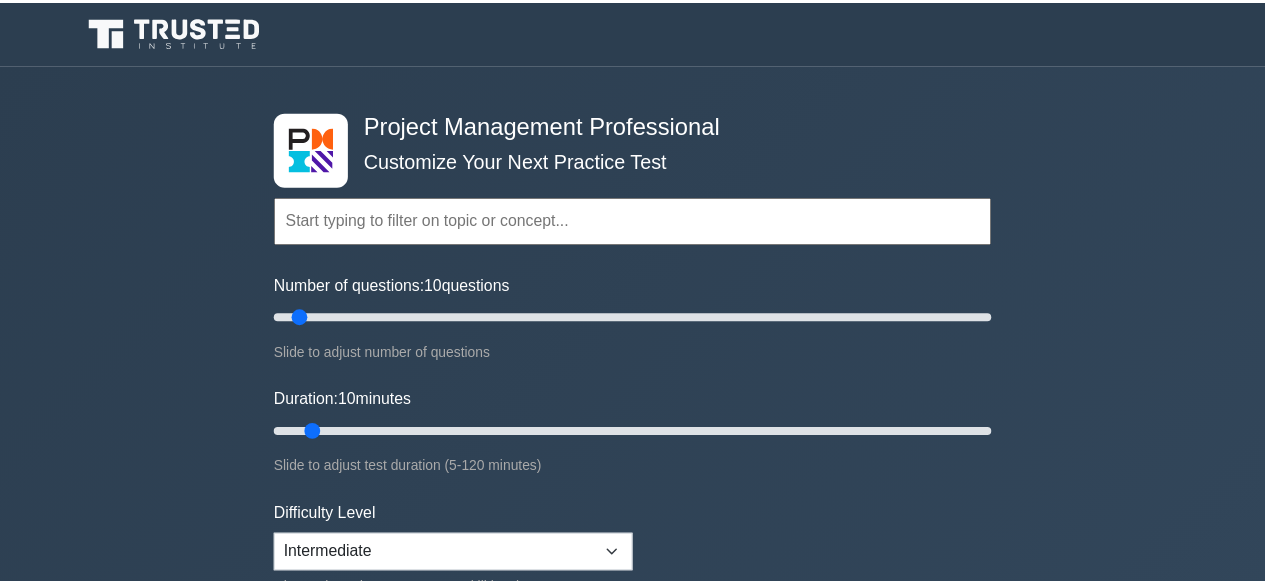 scroll, scrollTop: 0, scrollLeft: 0, axis: both 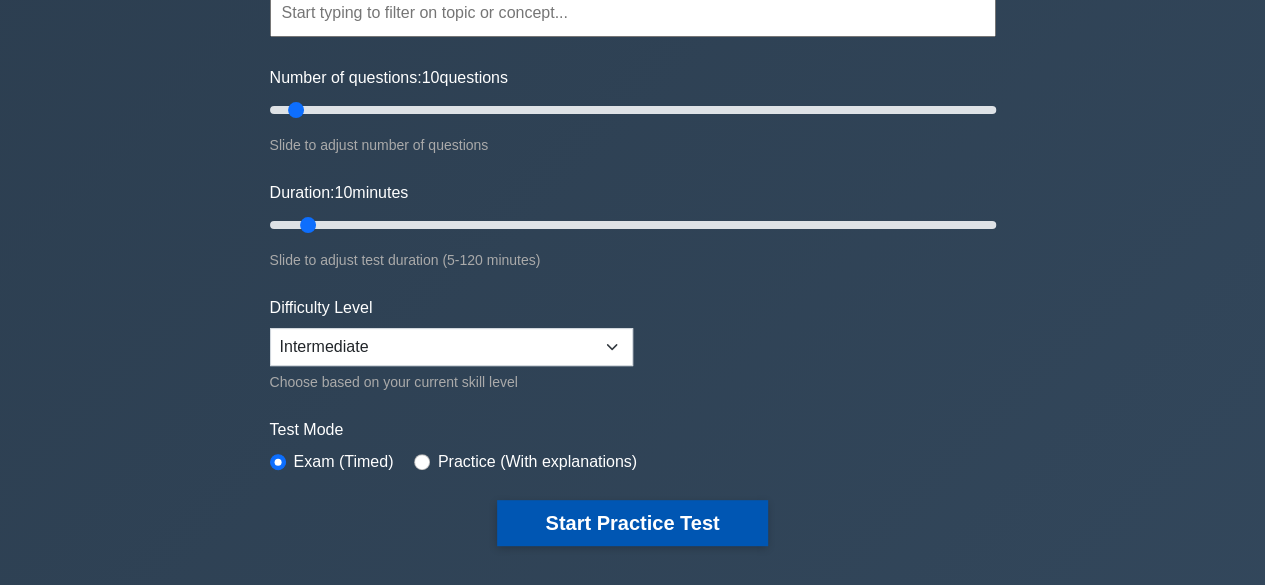 click on "Start Practice Test" at bounding box center [632, 523] 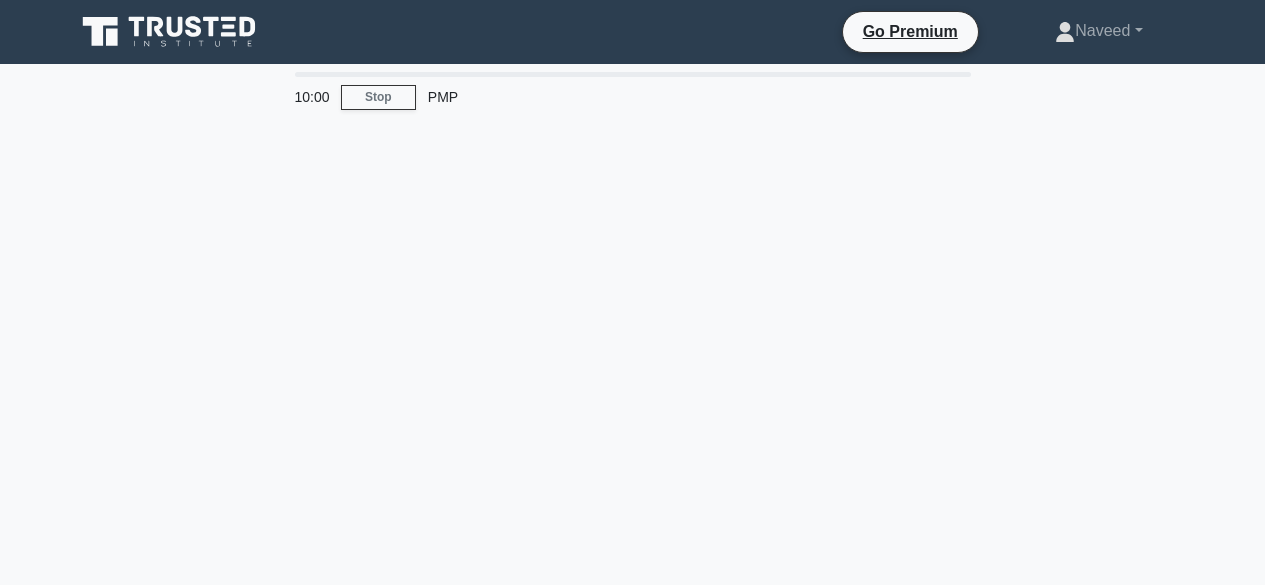 scroll, scrollTop: 0, scrollLeft: 0, axis: both 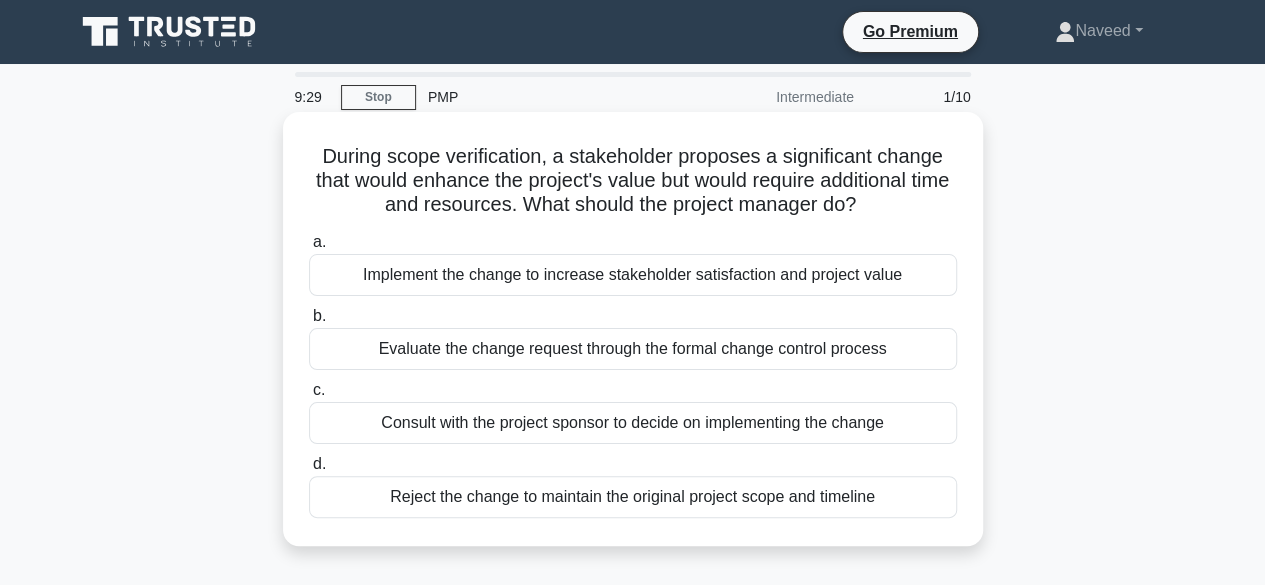 click on "Evaluate the change request through the formal change control process" at bounding box center (633, 349) 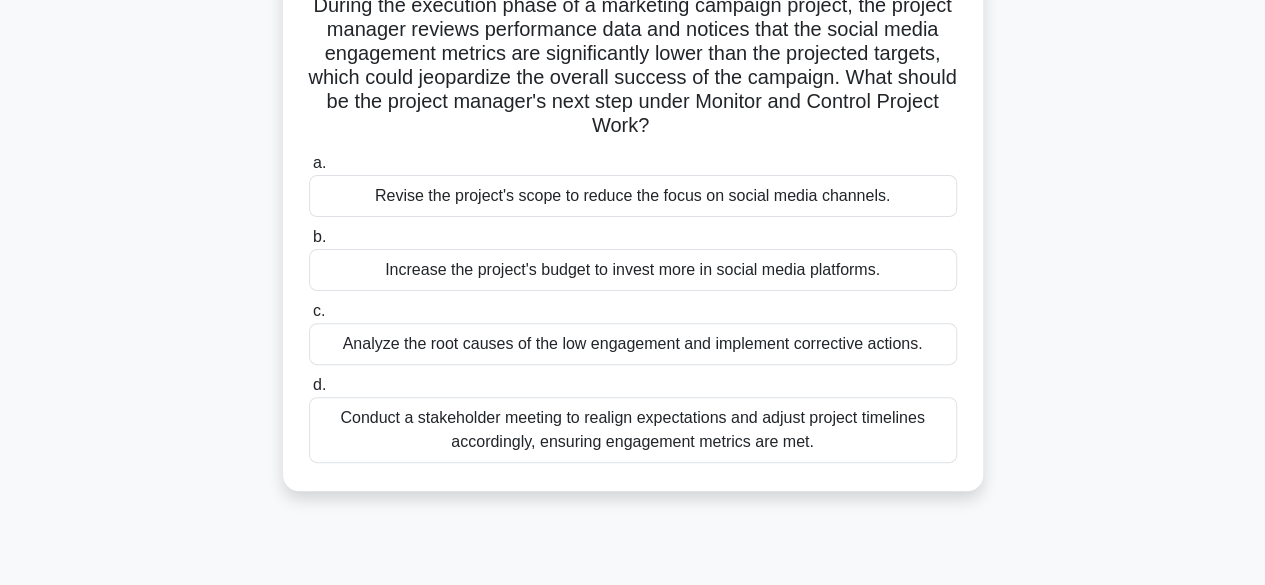 scroll, scrollTop: 160, scrollLeft: 0, axis: vertical 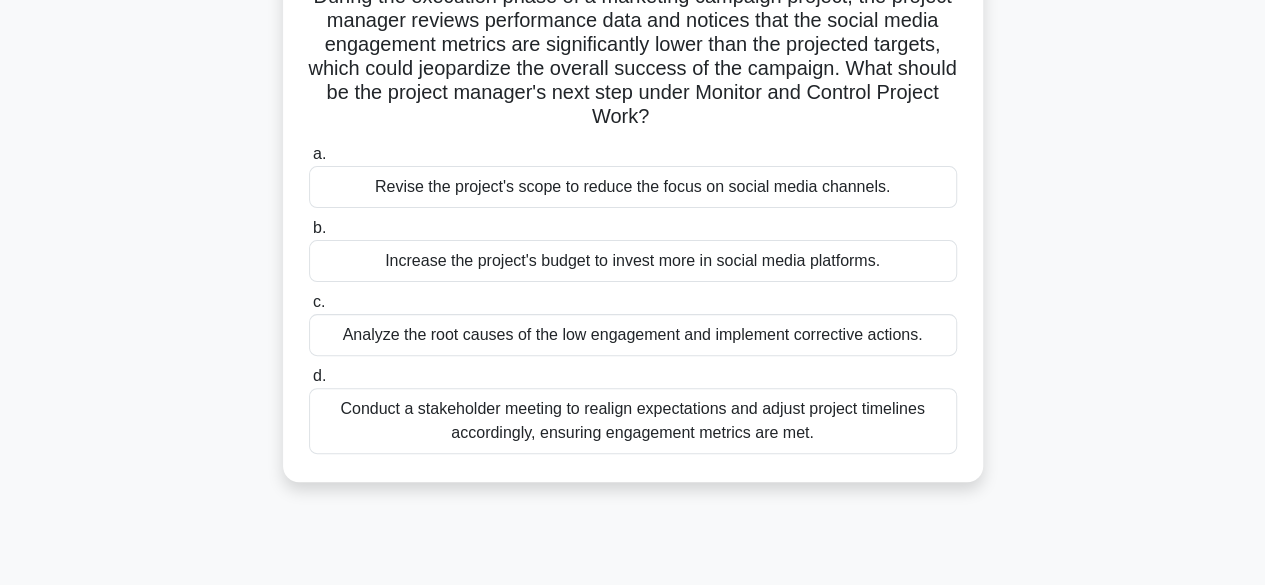 click on "Analyze the root causes of the low engagement and implement corrective actions." at bounding box center [633, 335] 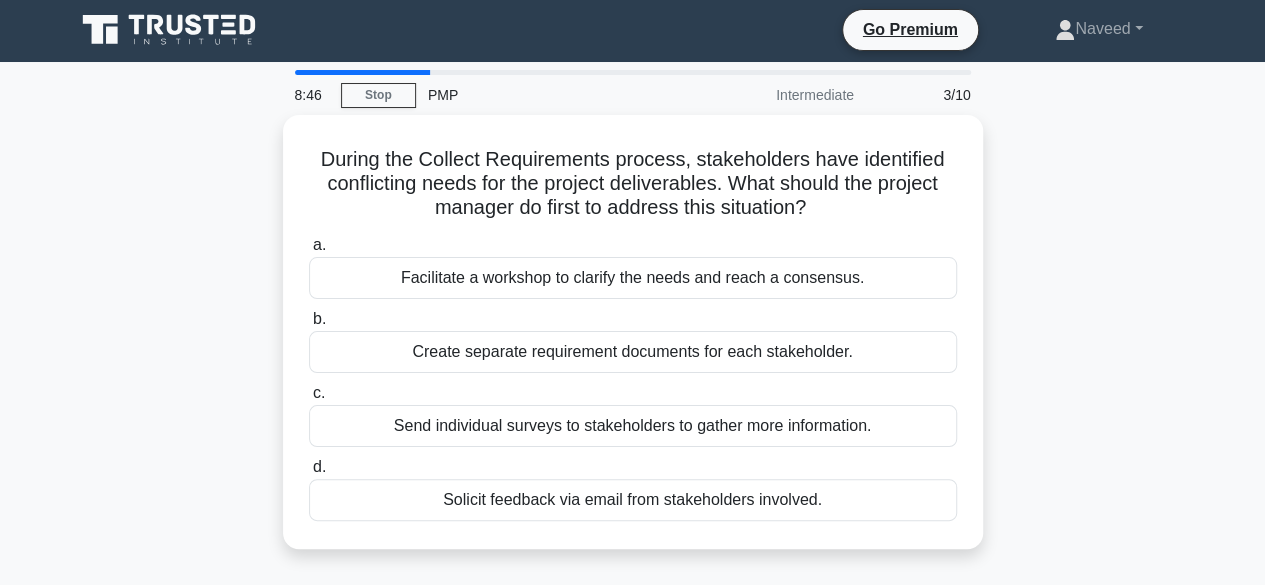 scroll, scrollTop: 0, scrollLeft: 0, axis: both 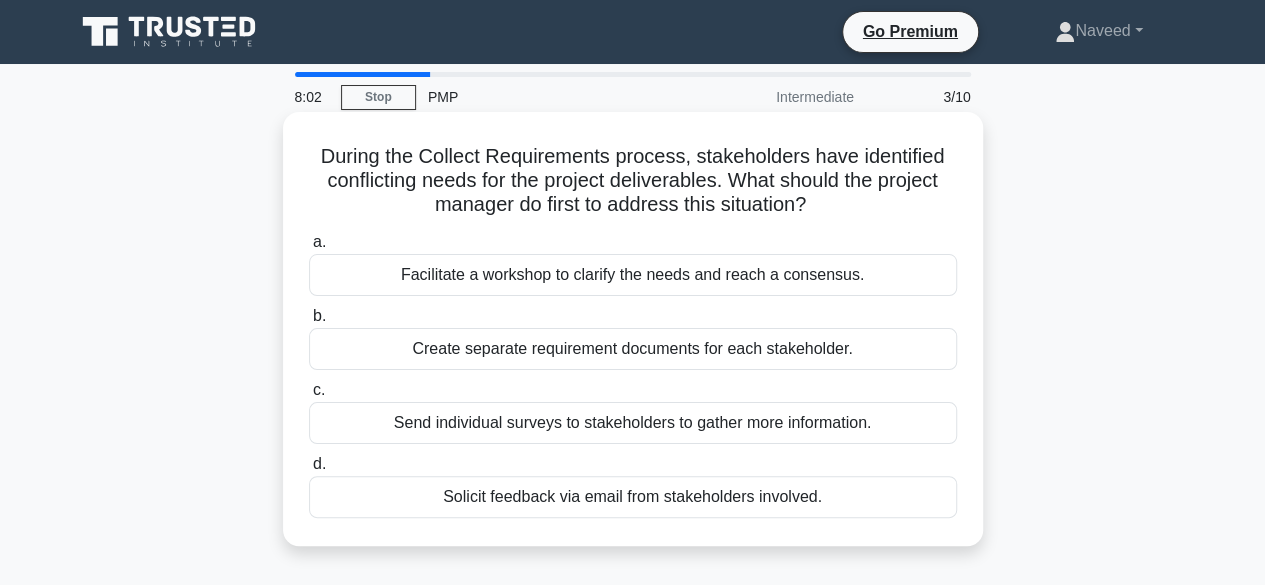 click on "Facilitate a workshop to clarify the needs and reach a consensus." at bounding box center (633, 275) 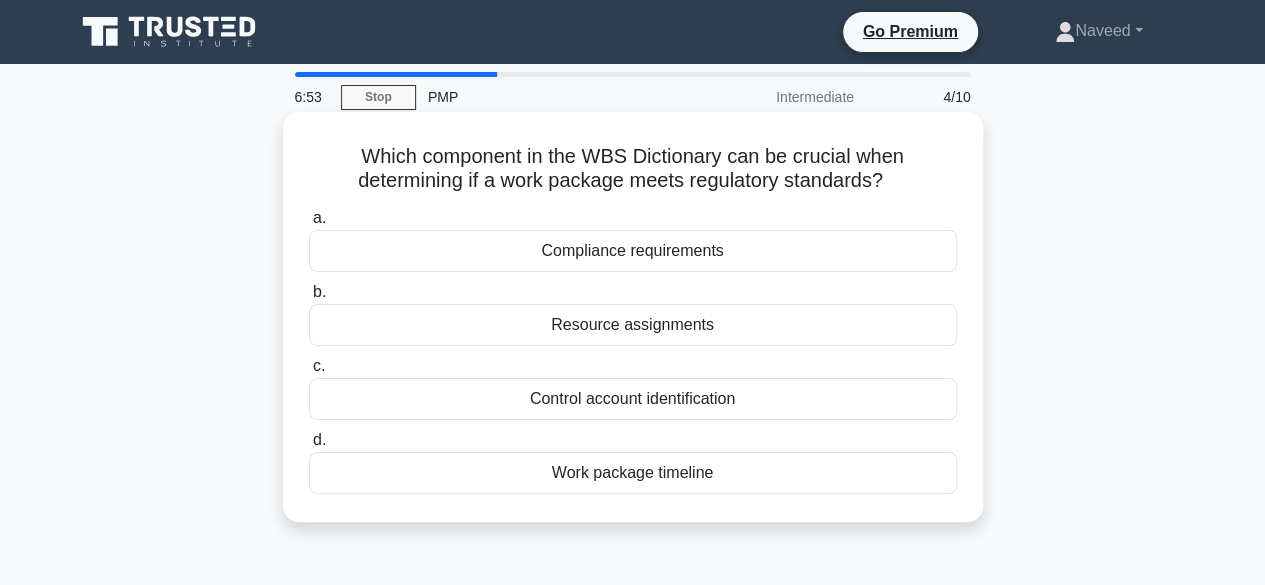 click on "Compliance requirements" at bounding box center [633, 251] 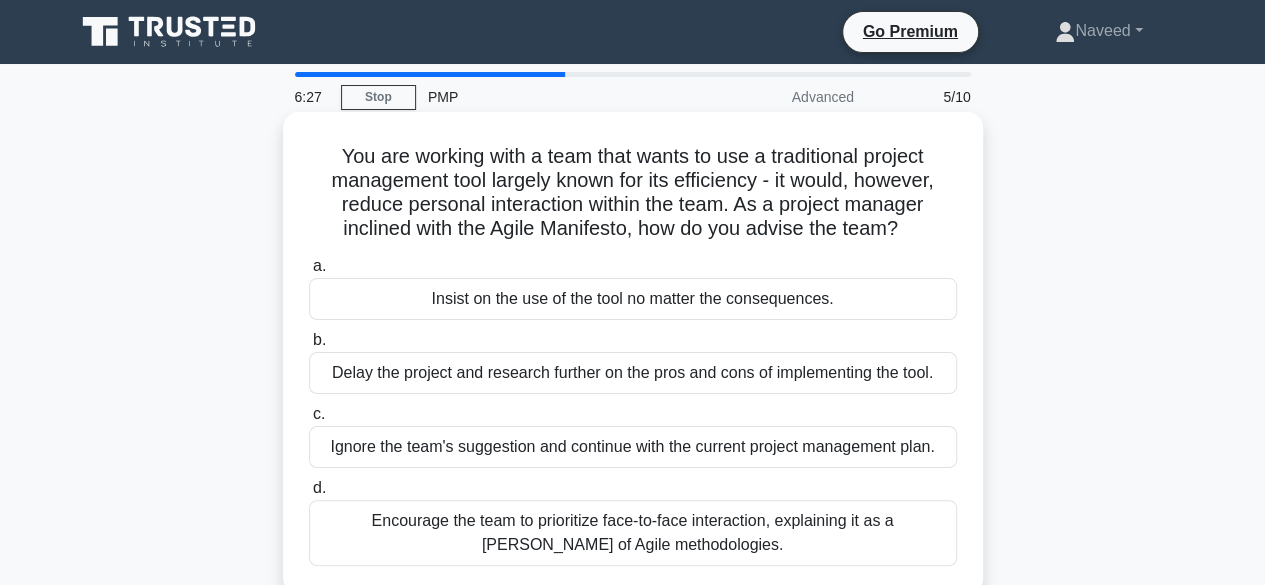 click on "Encourage the team to prioritize face-to-face interaction, explaining it as a tenet of Agile methodologies." at bounding box center [633, 533] 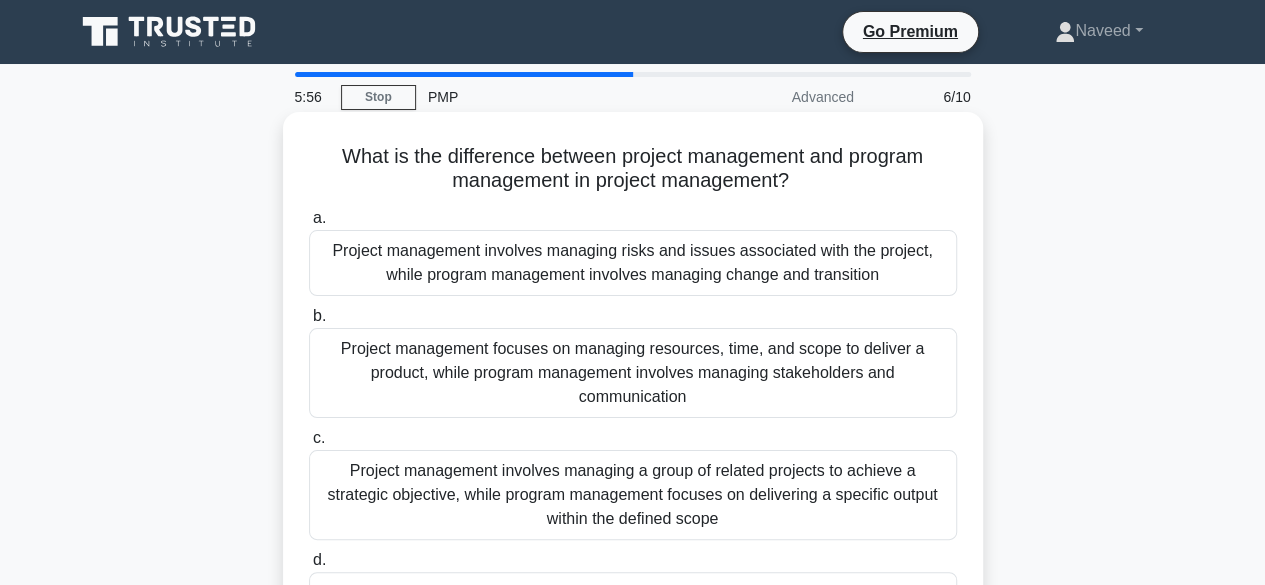 click on "Project management focuses on managing resources, time, and scope to deliver a product, while program management involves managing stakeholders and communication" at bounding box center (633, 373) 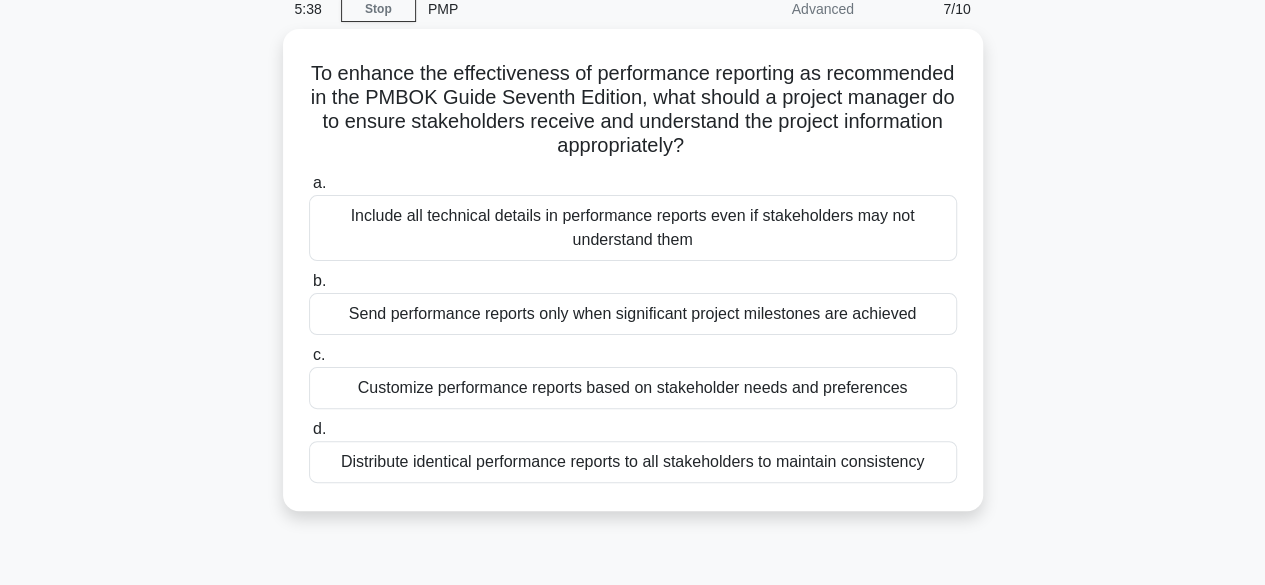 scroll, scrollTop: 96, scrollLeft: 0, axis: vertical 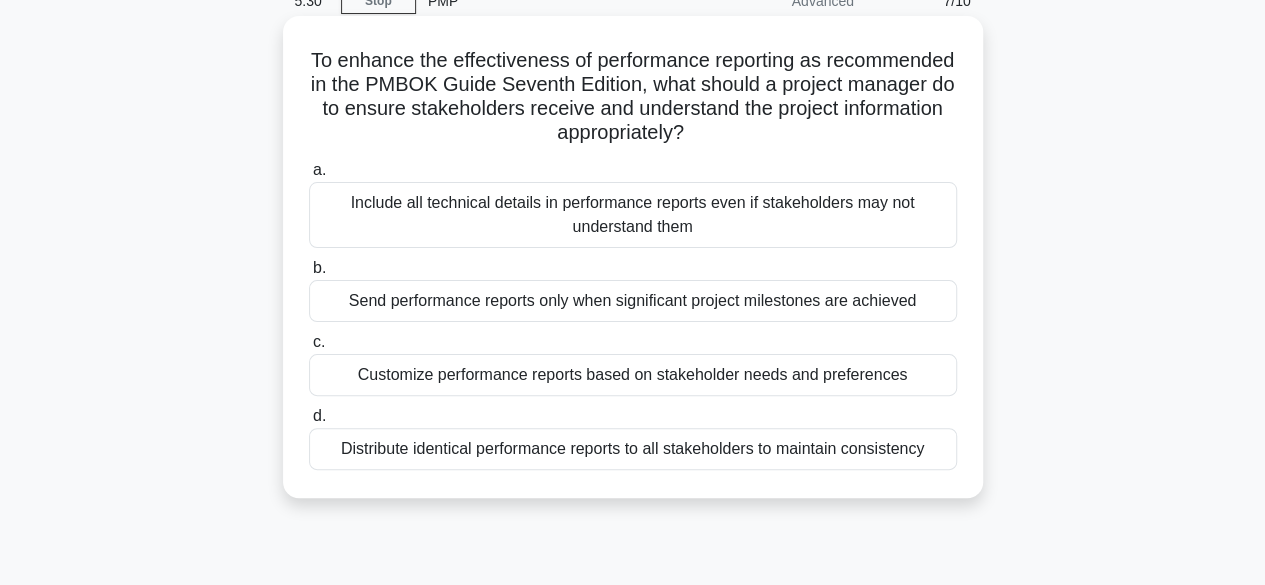 click on "Include all technical details in performance reports even if stakeholders may not understand them" at bounding box center (633, 215) 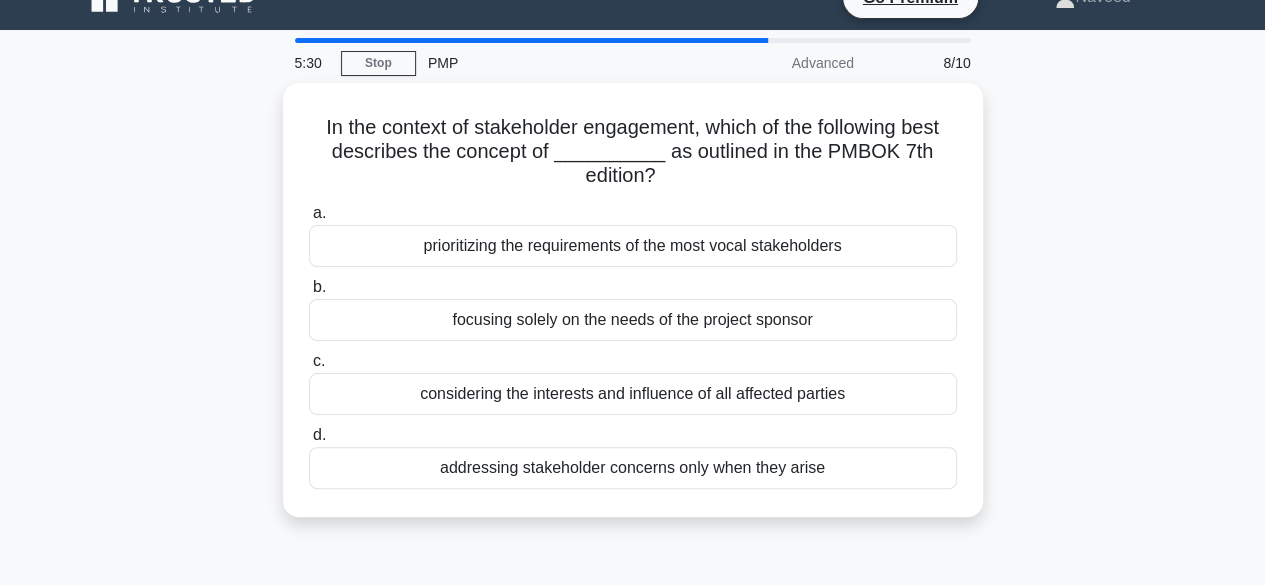 scroll, scrollTop: 0, scrollLeft: 0, axis: both 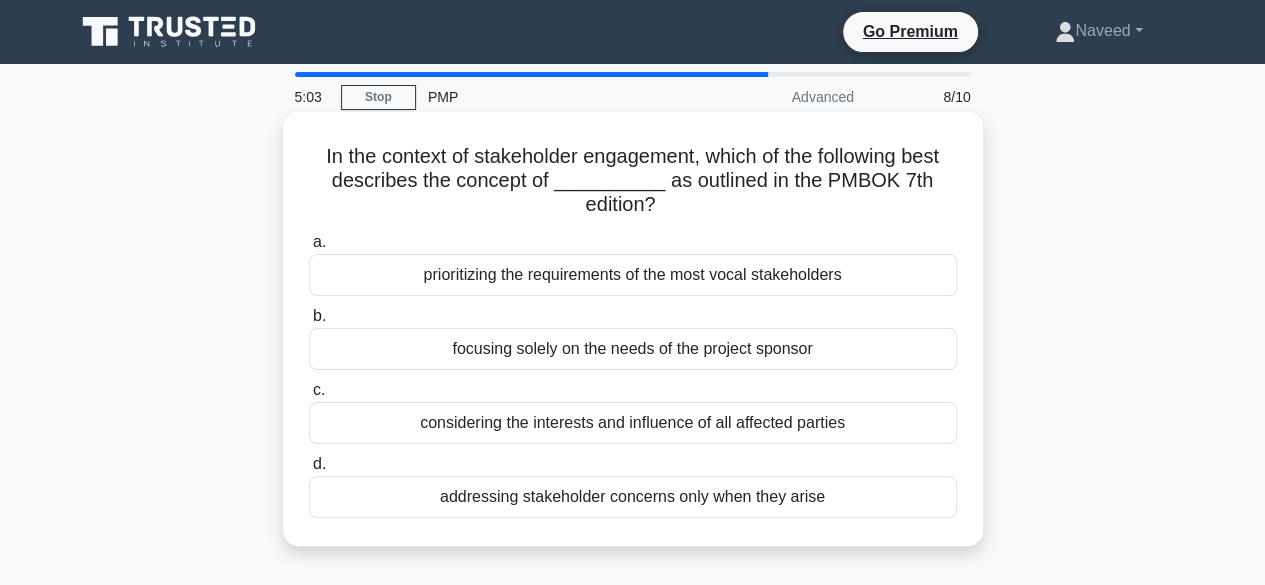 click on "prioritizing the requirements of the most vocal stakeholders" at bounding box center (633, 275) 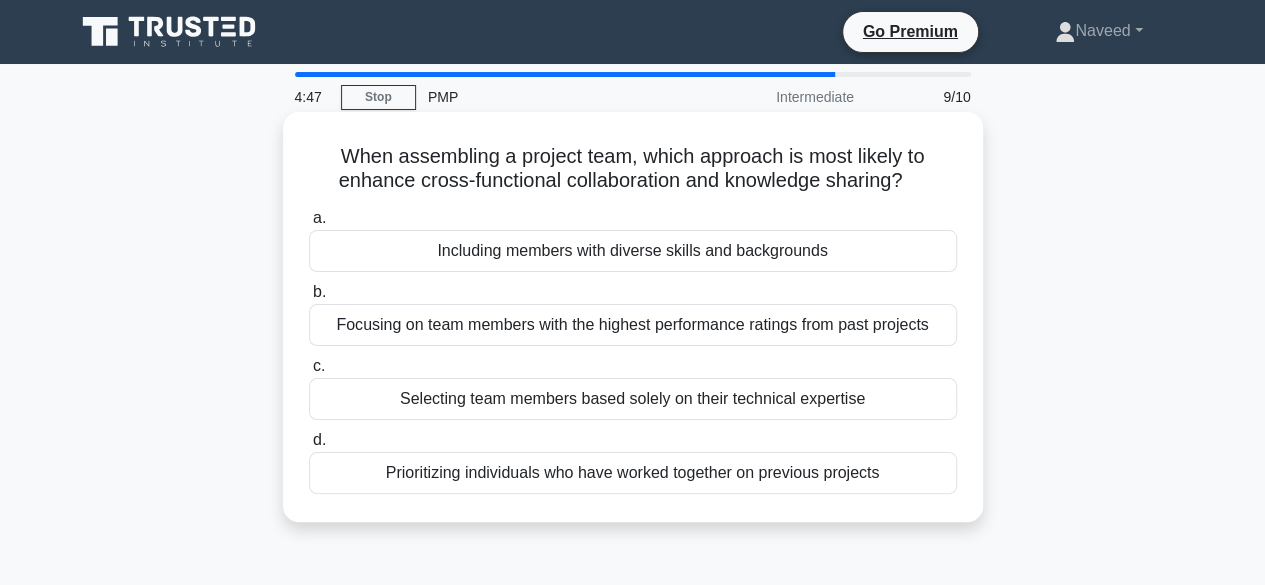 click on "Prioritizing individuals who have worked together on previous projects" at bounding box center (633, 473) 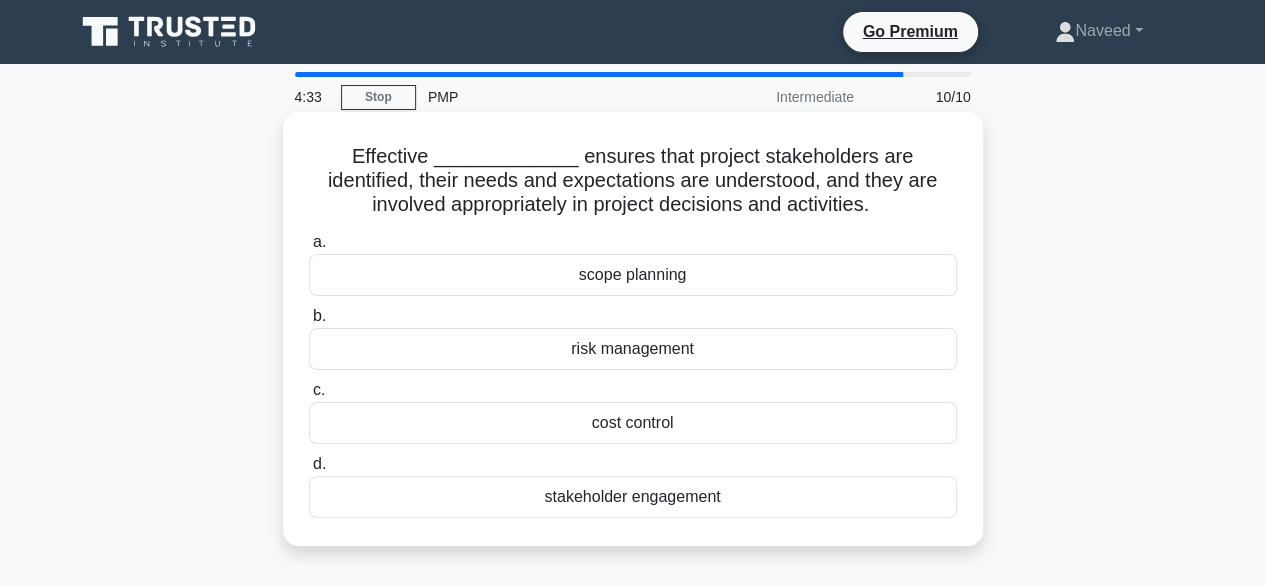 click on "stakeholder engagement" at bounding box center [633, 497] 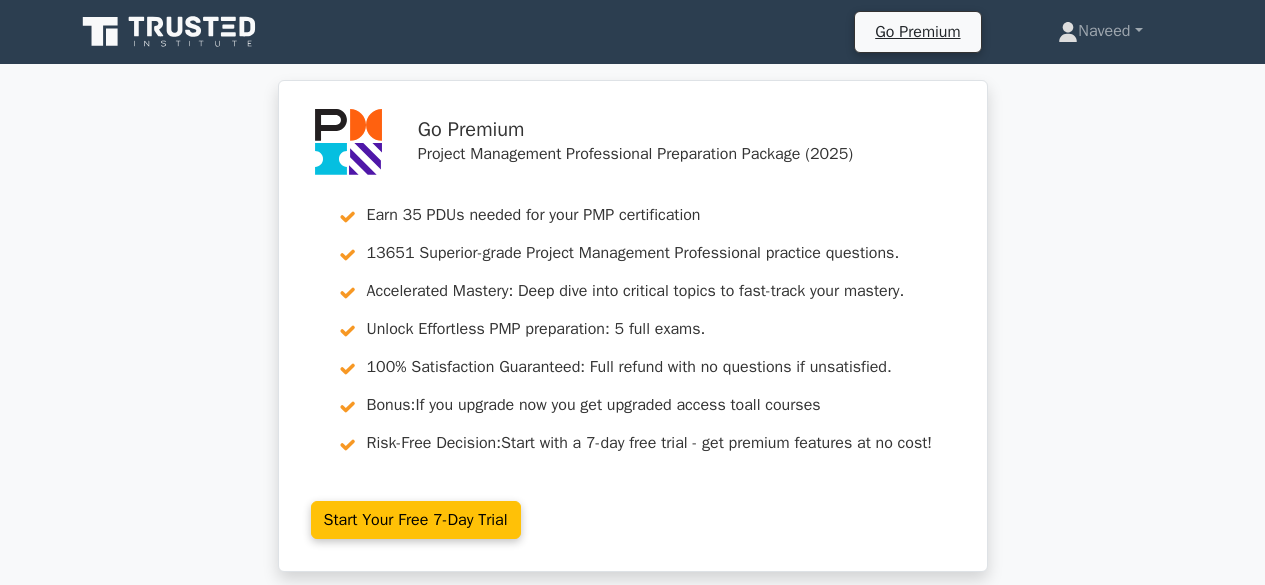 scroll, scrollTop: 0, scrollLeft: 0, axis: both 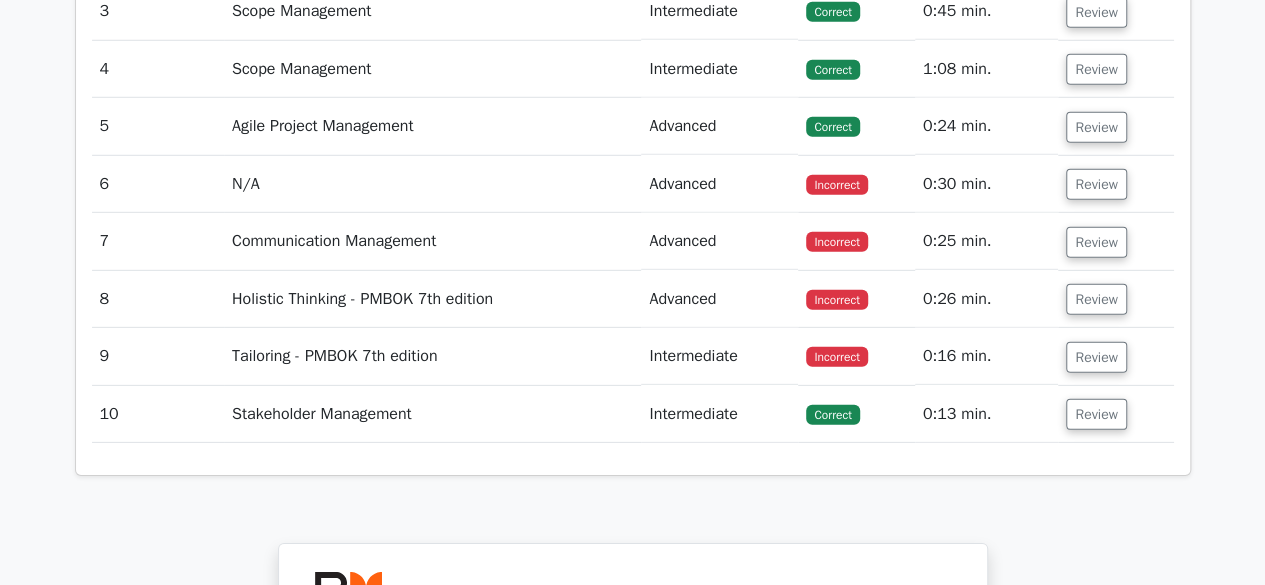 drag, startPoint x: 865, startPoint y: 7, endPoint x: 844, endPoint y: 564, distance: 557.39575 